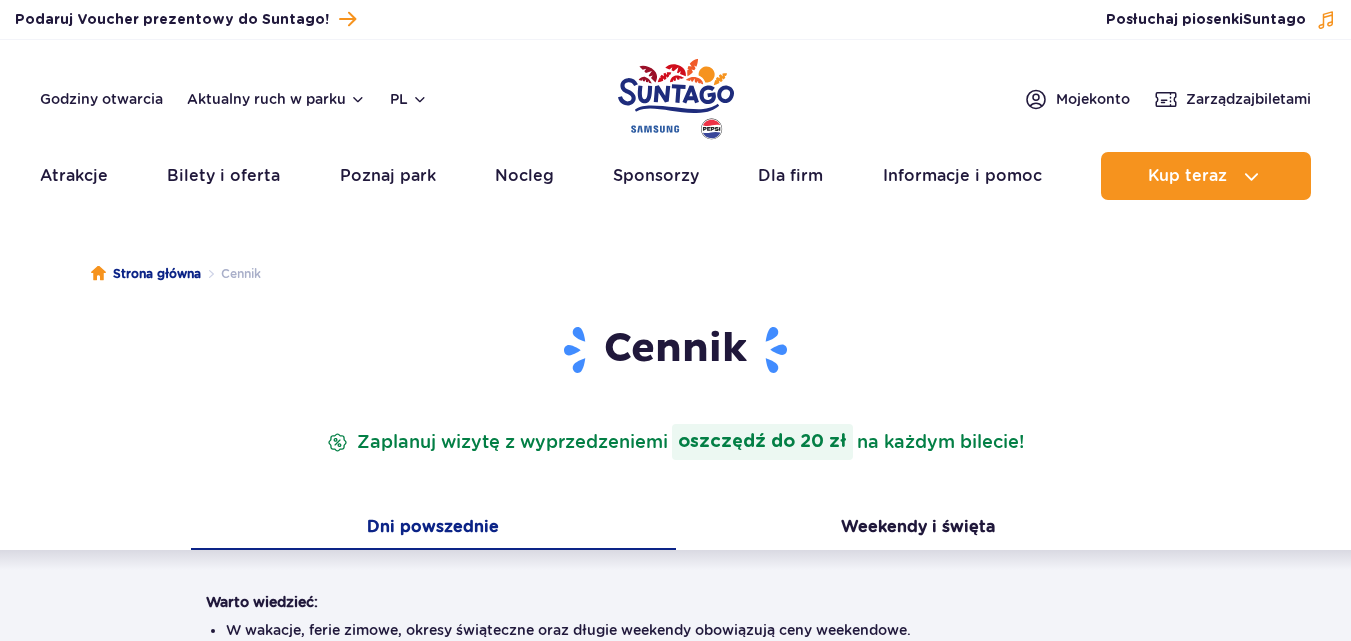 scroll, scrollTop: 0, scrollLeft: 0, axis: both 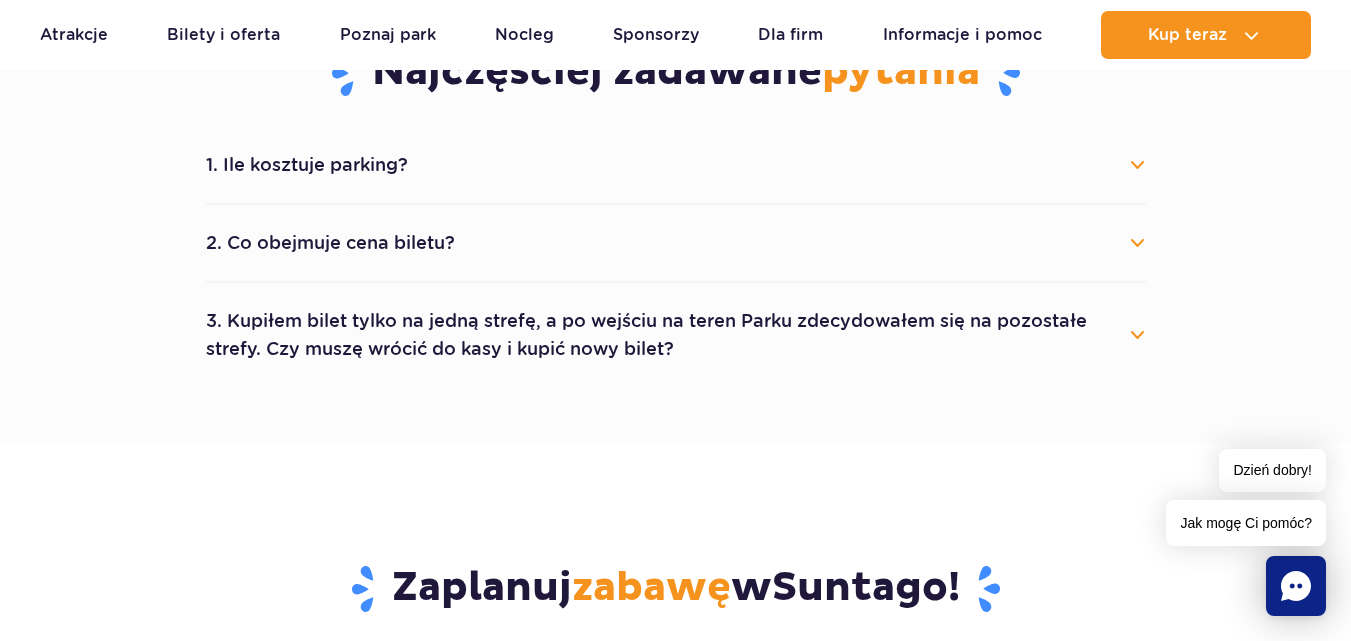click on "1. Ile kosztuje parking?" at bounding box center [676, 165] 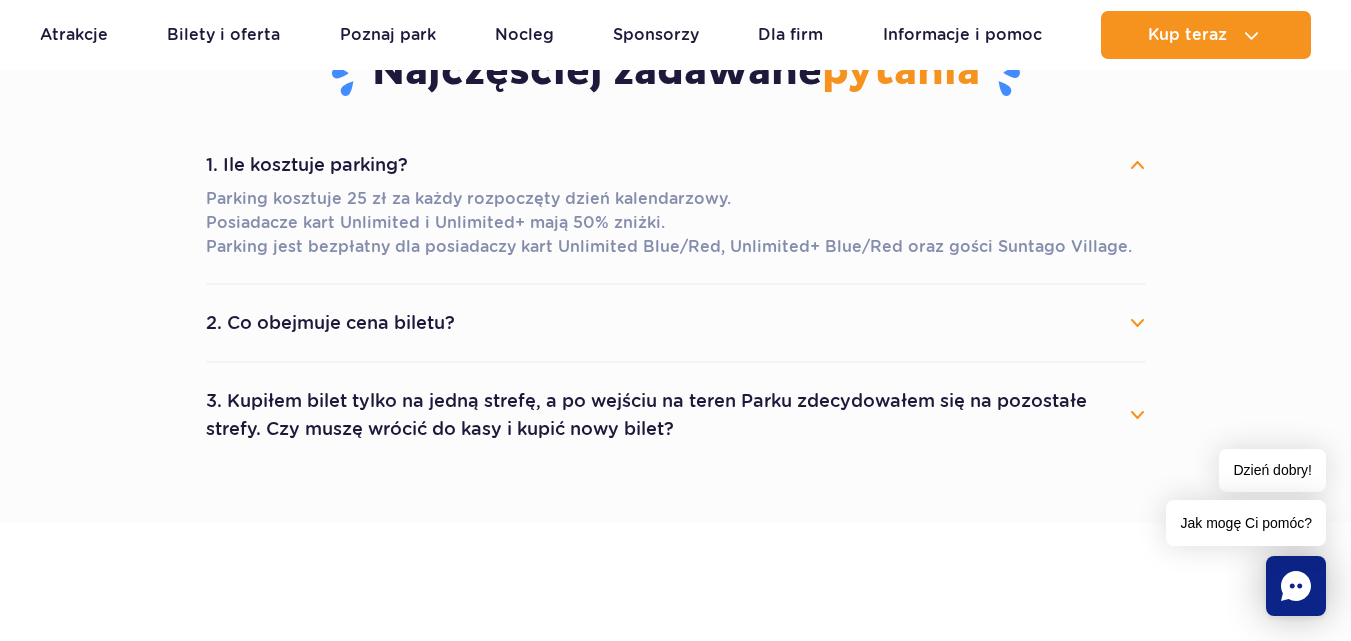 click on "2. Co obejmuje cena biletu?" at bounding box center [676, 323] 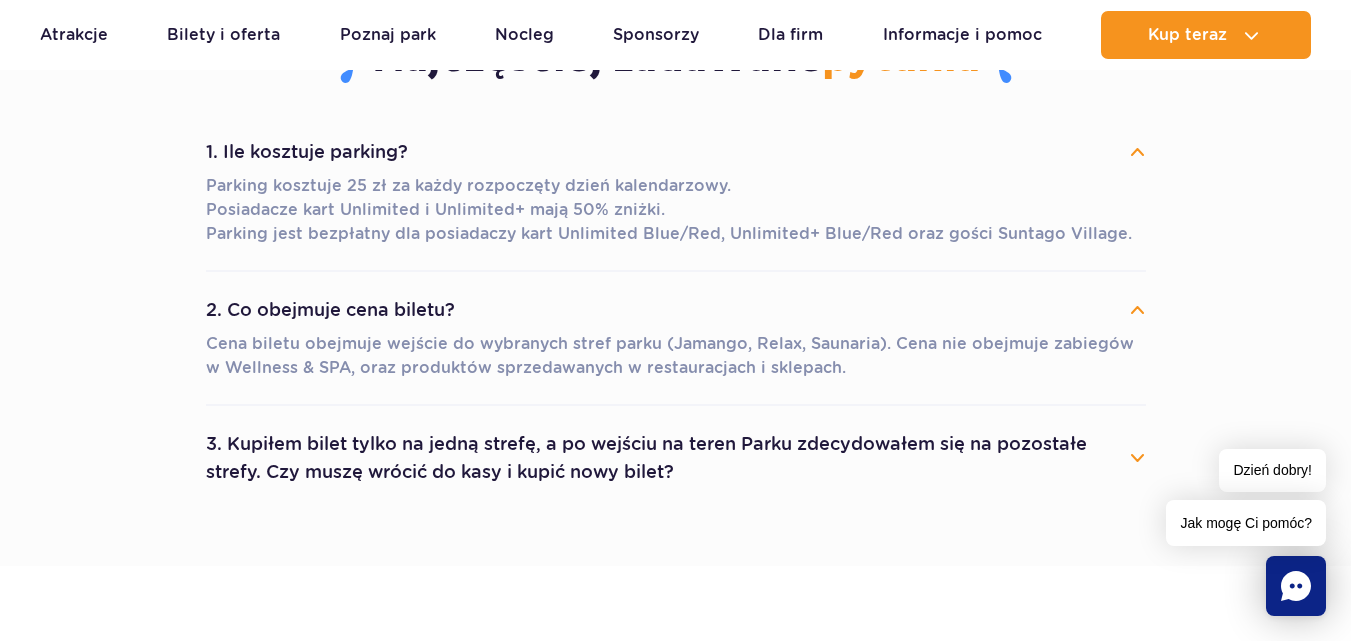 scroll, scrollTop: 1464, scrollLeft: 0, axis: vertical 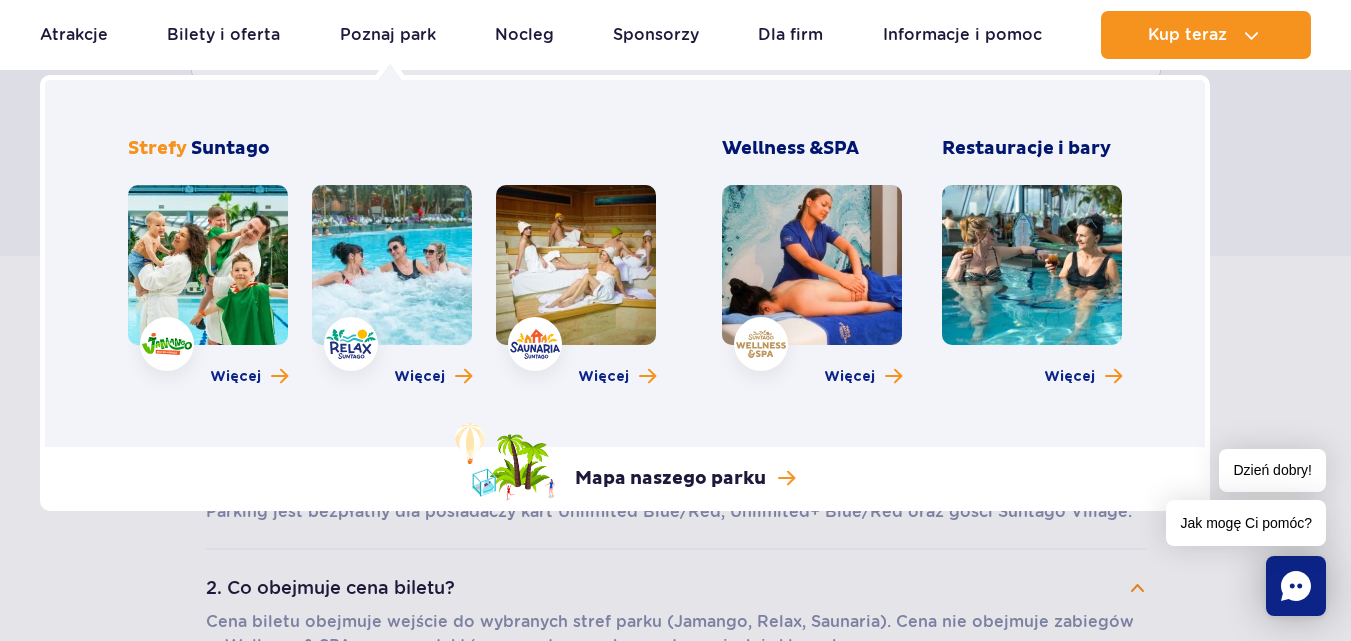 click at bounding box center (208, 265) 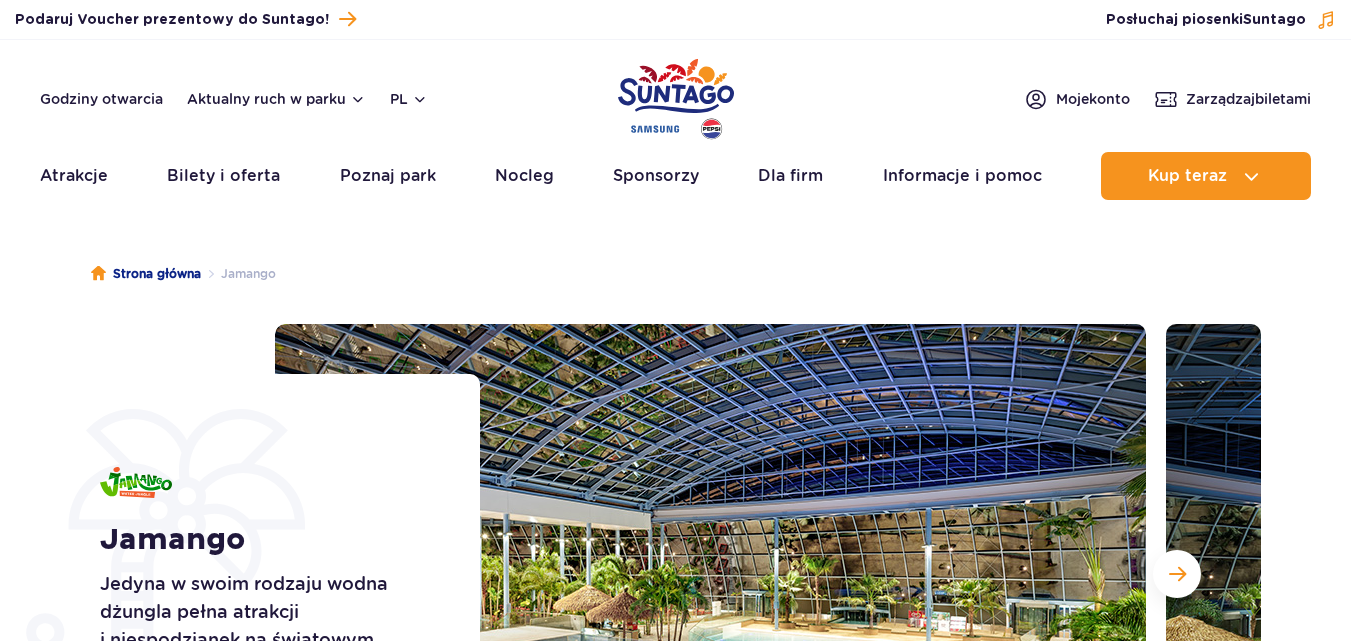 scroll, scrollTop: 0, scrollLeft: 0, axis: both 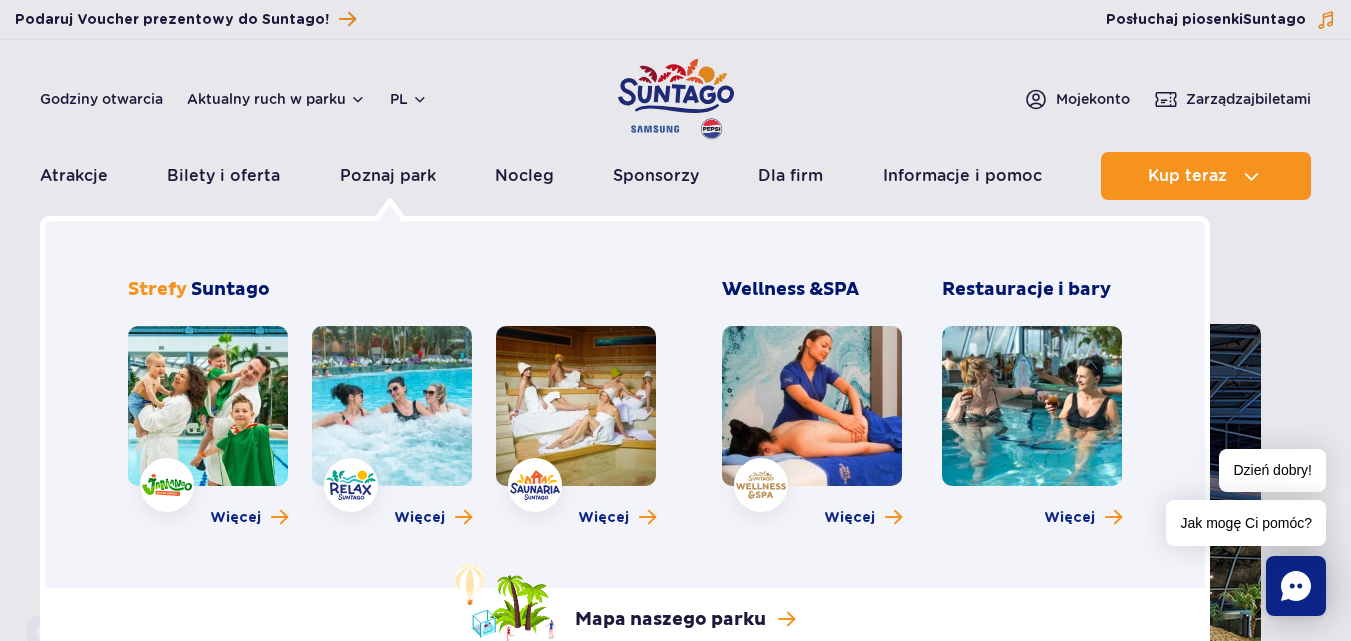 click at bounding box center (392, 406) 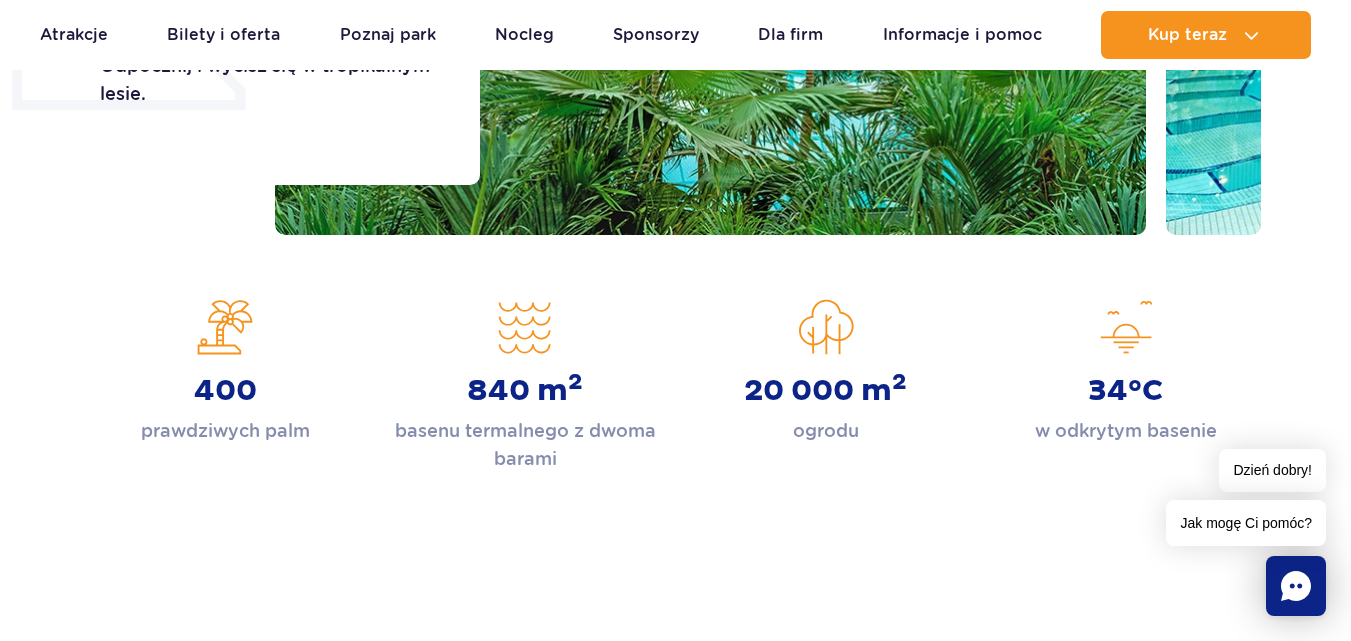 scroll, scrollTop: 705, scrollLeft: 0, axis: vertical 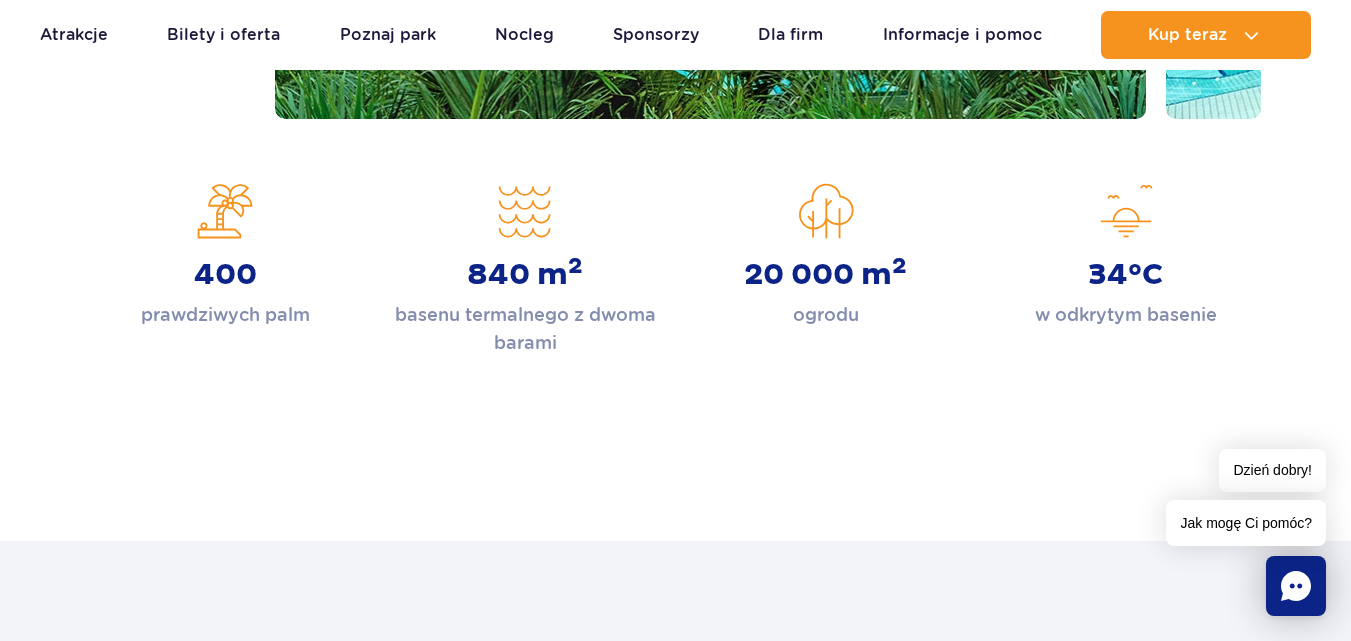 drag, startPoint x: 1365, startPoint y: 63, endPoint x: 1365, endPoint y: 138, distance: 75 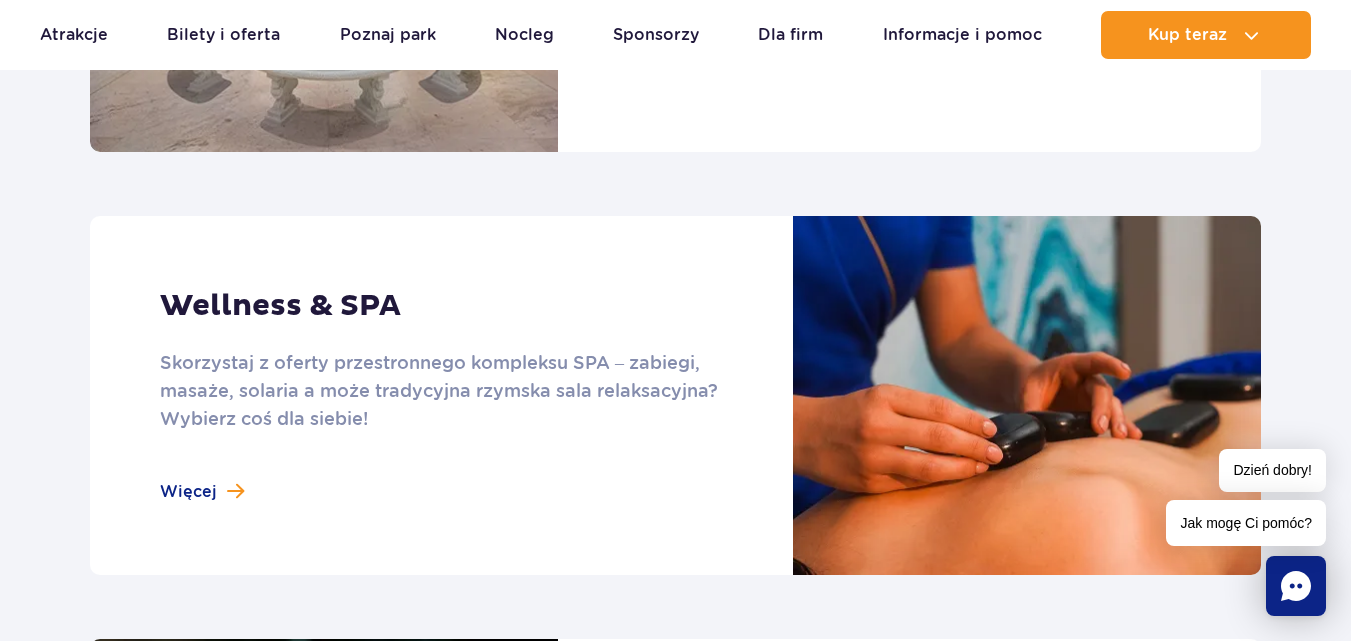 scroll, scrollTop: 1694, scrollLeft: 0, axis: vertical 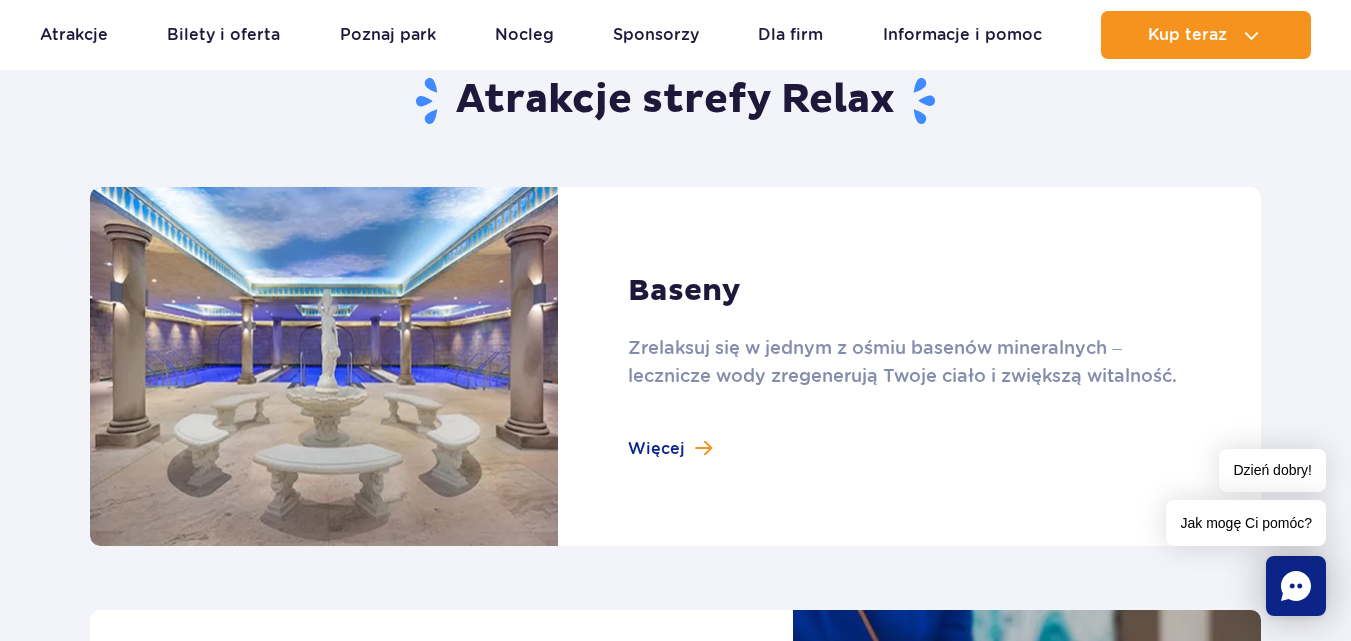 click at bounding box center [675, 366] 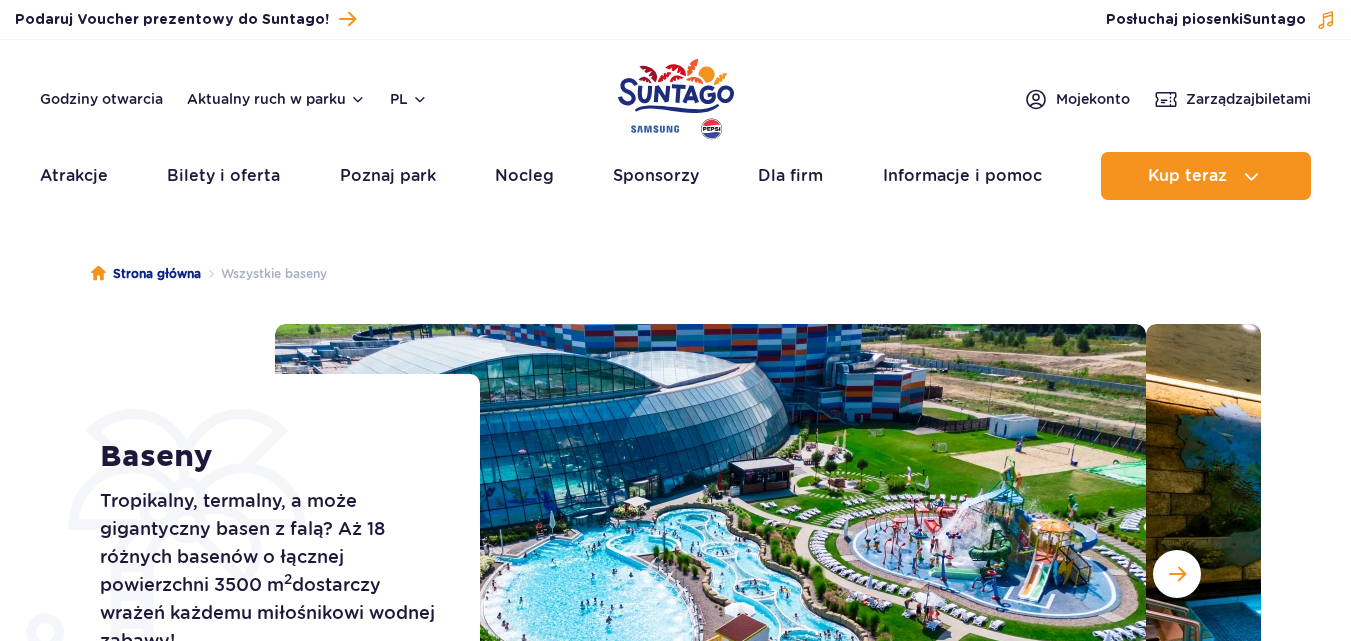 scroll, scrollTop: 0, scrollLeft: 0, axis: both 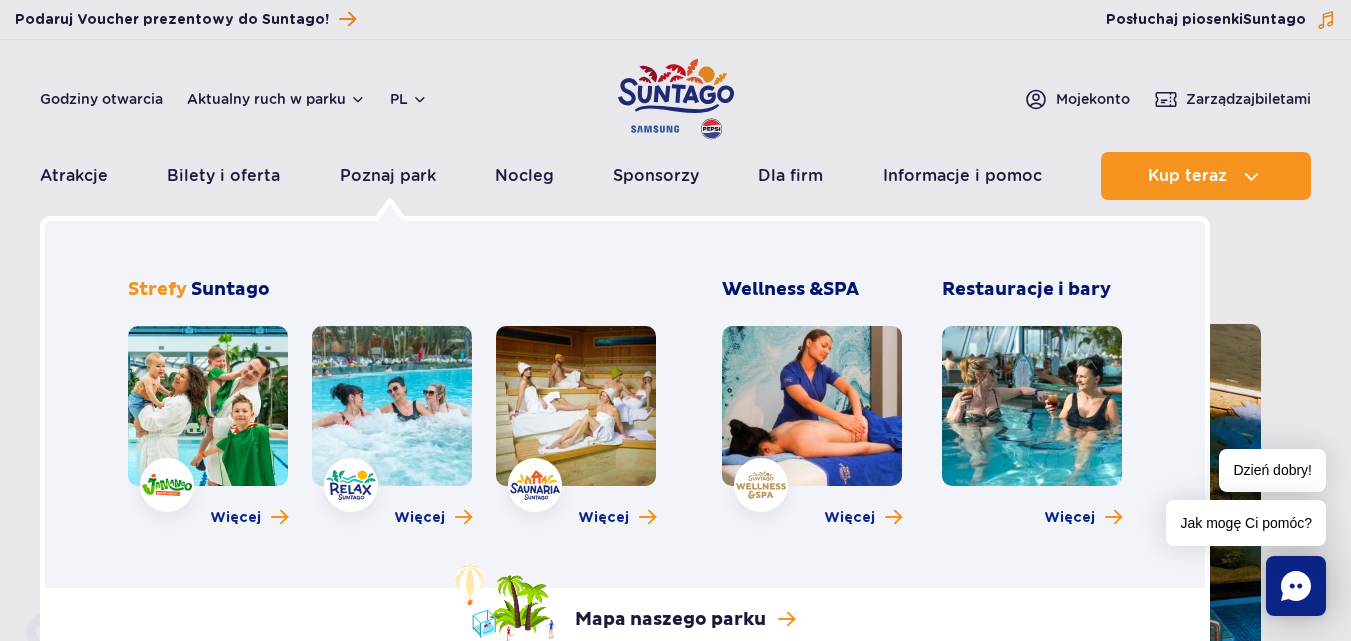 click at bounding box center (576, 406) 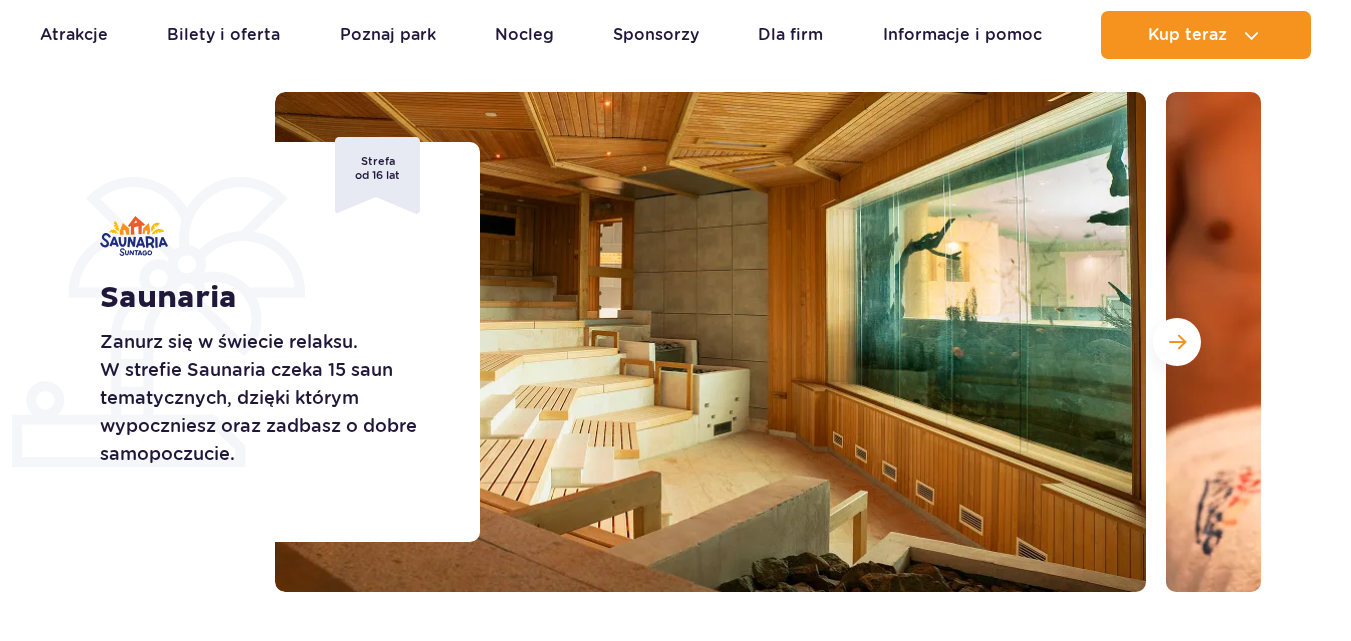 scroll, scrollTop: 232, scrollLeft: 0, axis: vertical 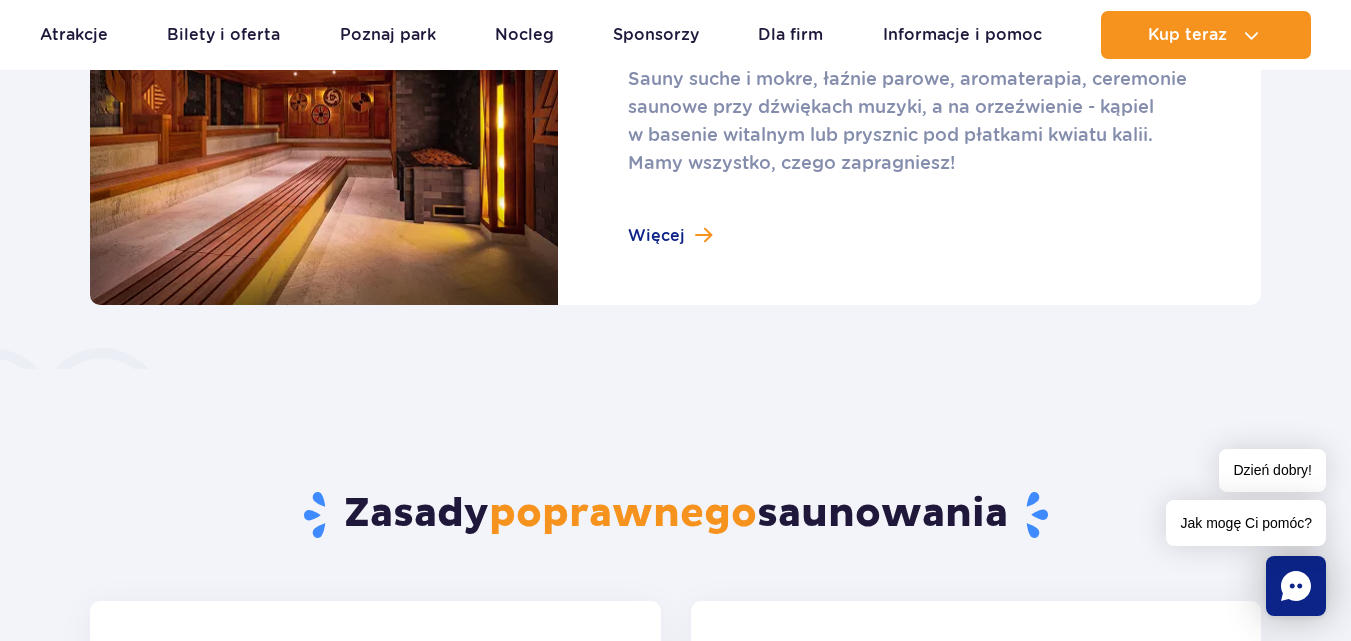 click at bounding box center (675, 125) 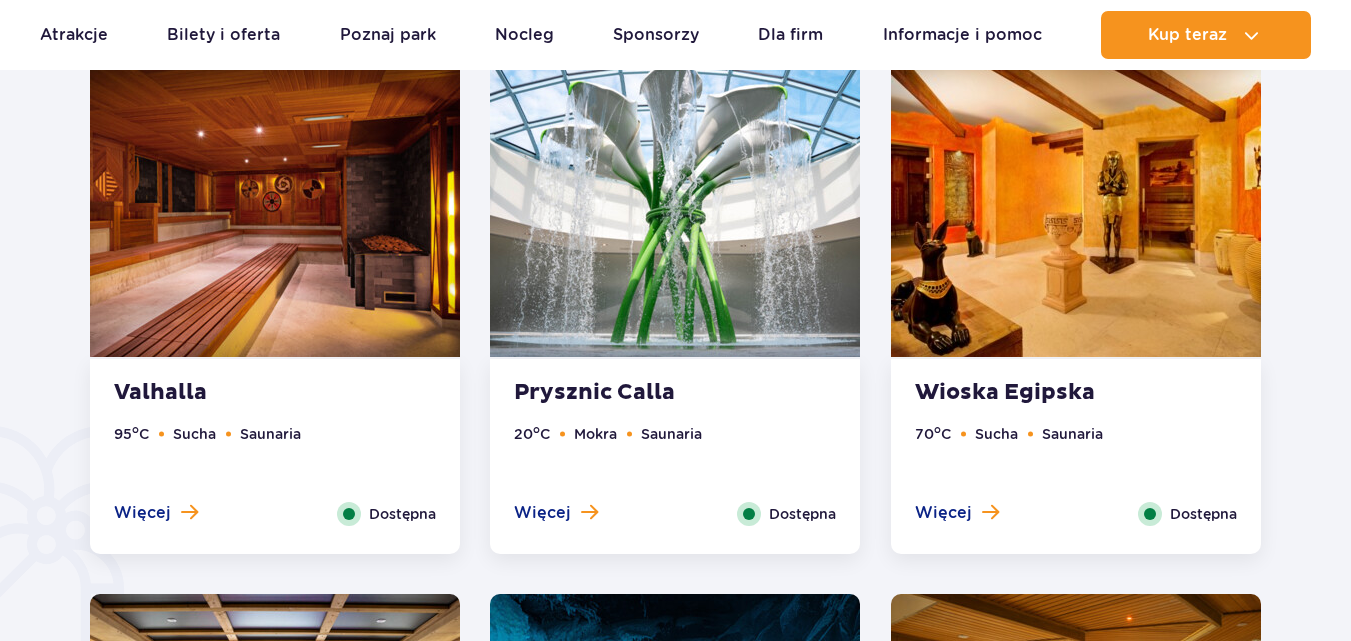 scroll, scrollTop: 0, scrollLeft: 0, axis: both 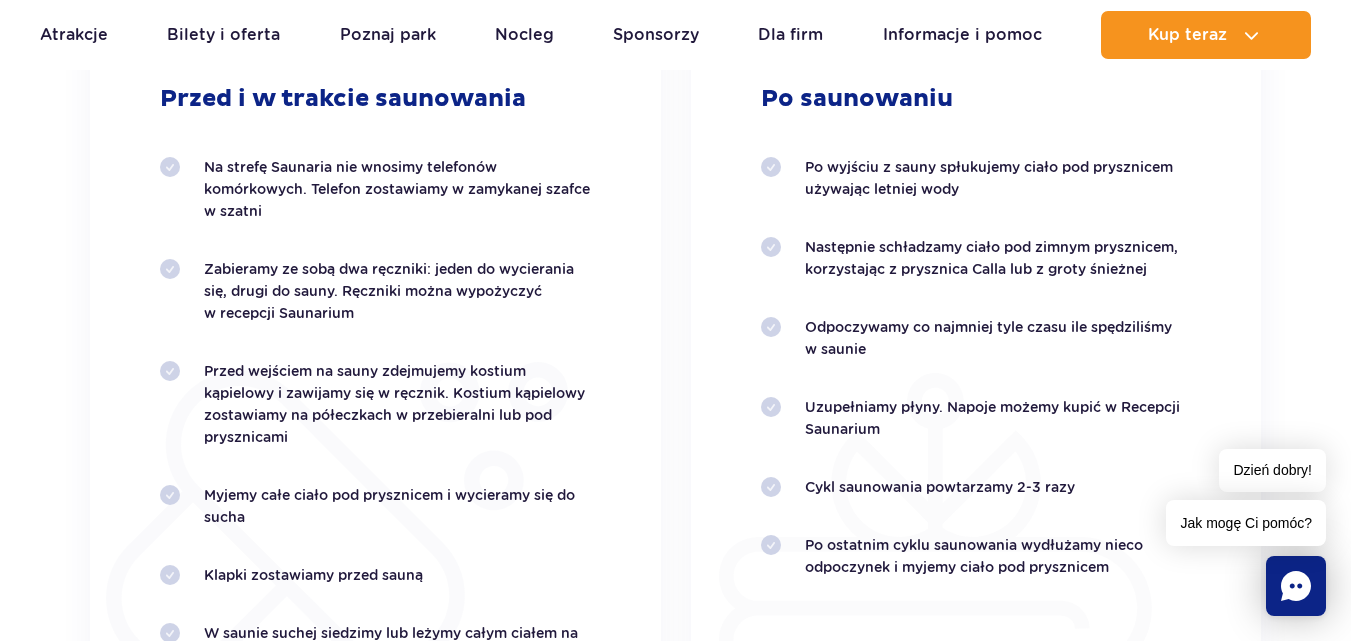 click on "Przejdź do menu
Przejdź do treści
Przejdź do stopki
Mapa serwisu
Dzień dobry! Jak mogę Ci pomóc?
Podaruj voucher
Podaruj Voucher prezentowy do Suntago!
Zarządzaj biletami
Suntago" at bounding box center [675, 592] 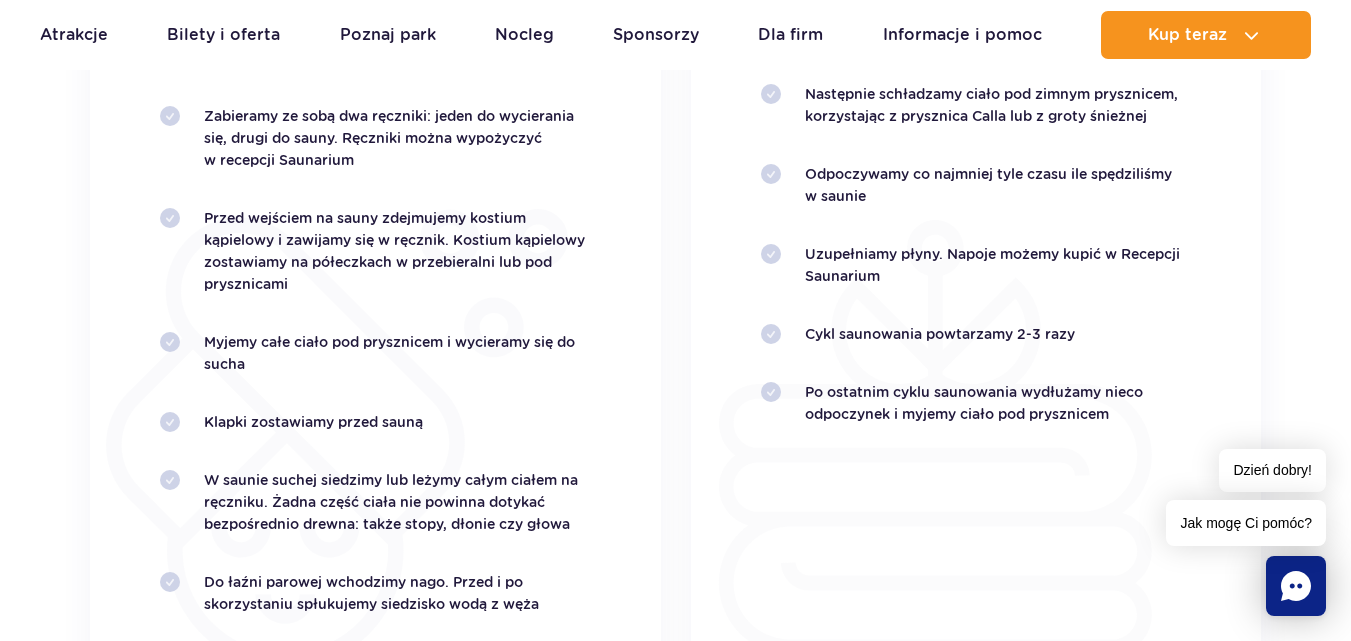 scroll, scrollTop: 3811, scrollLeft: 0, axis: vertical 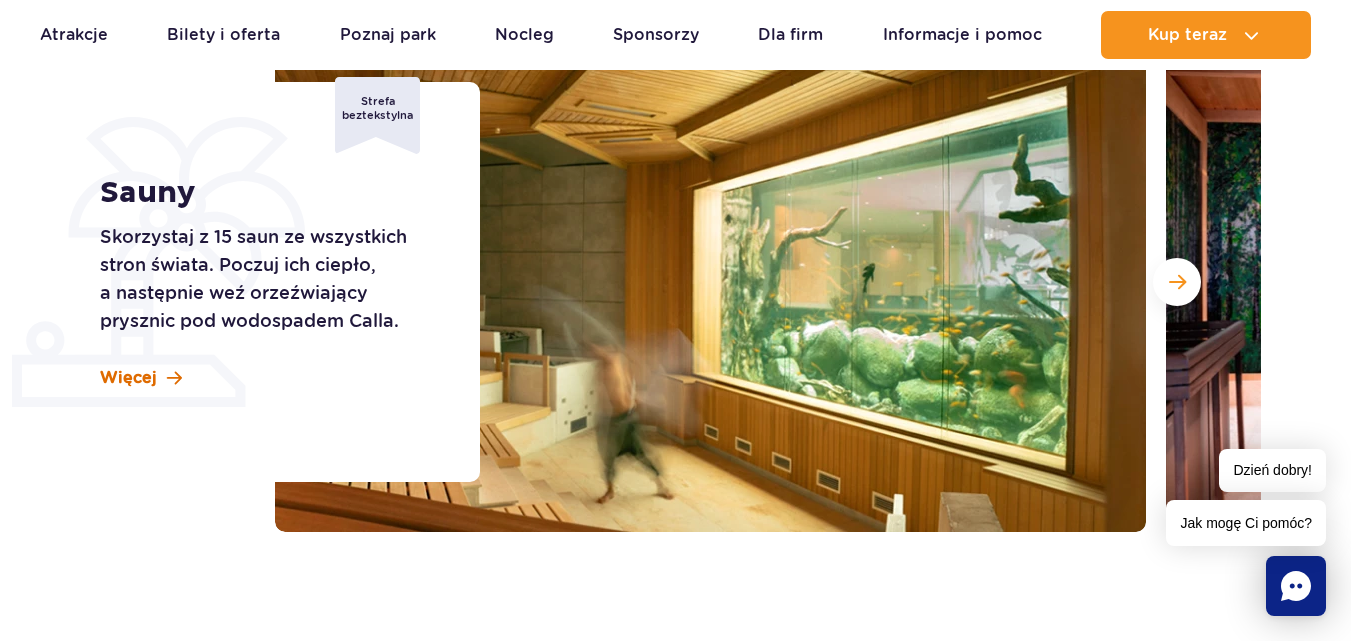 click on "Więcej" at bounding box center (128, 378) 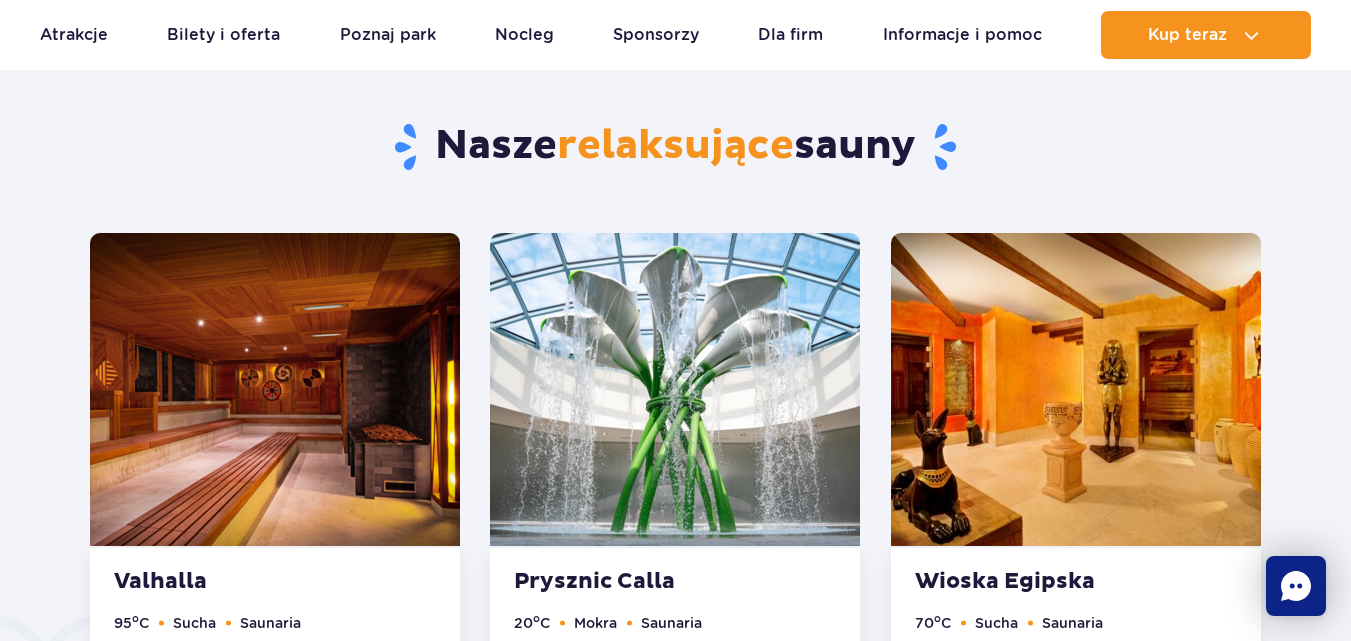 scroll, scrollTop: 1008, scrollLeft: 0, axis: vertical 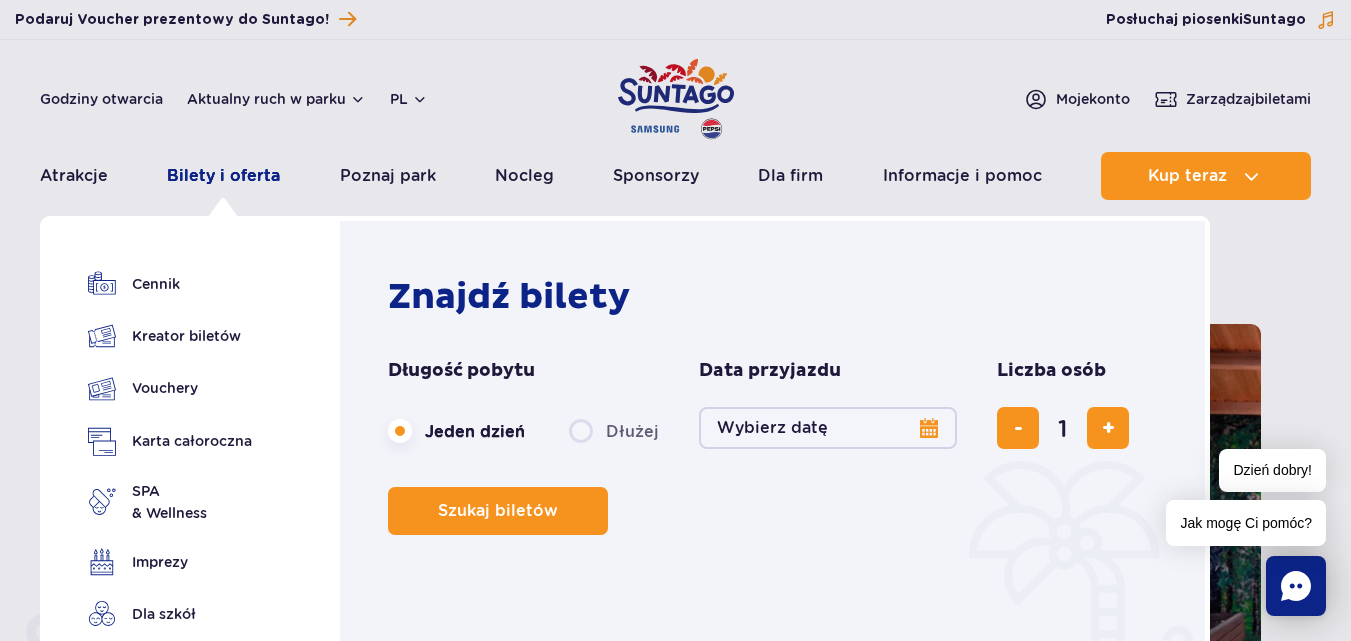 click on "Bilety i oferta" at bounding box center [223, 176] 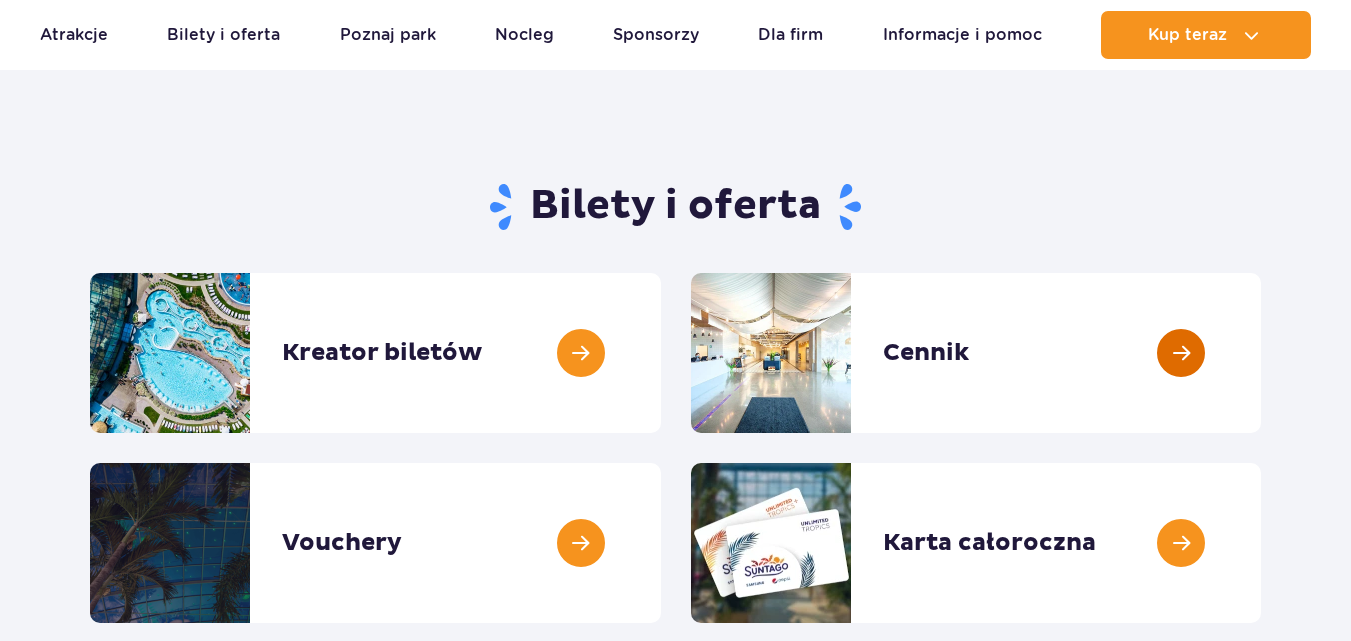 click at bounding box center (1261, 353) 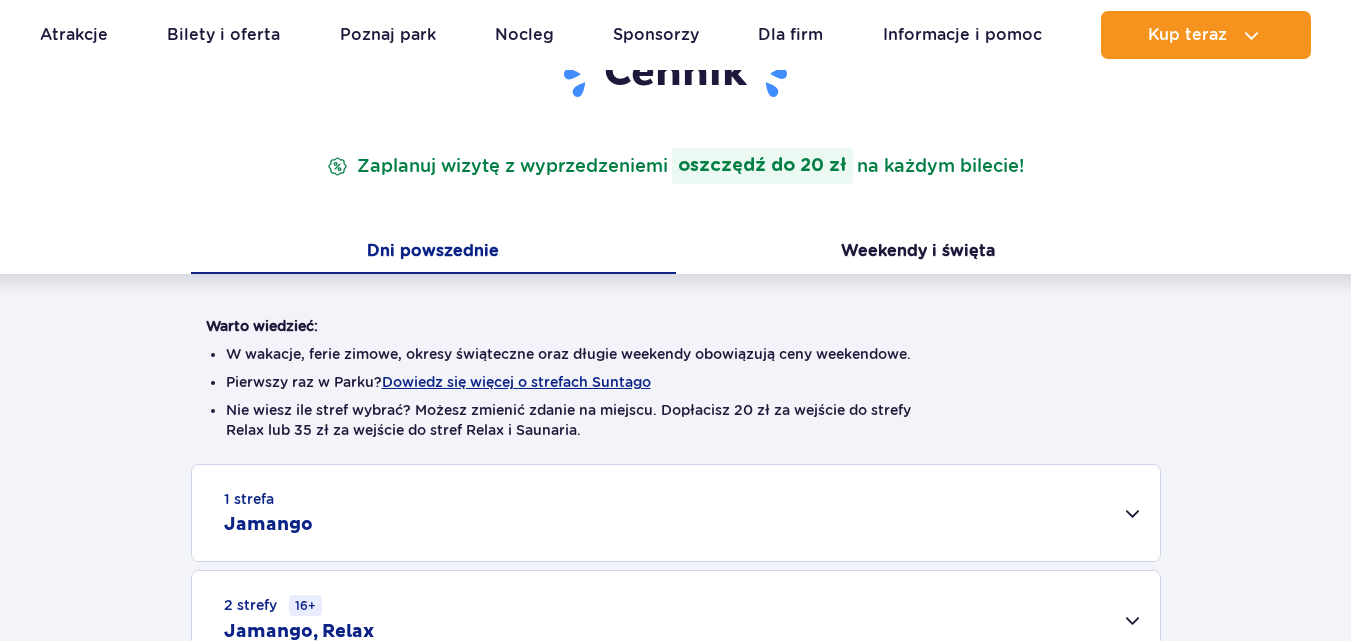 scroll, scrollTop: 565, scrollLeft: 0, axis: vertical 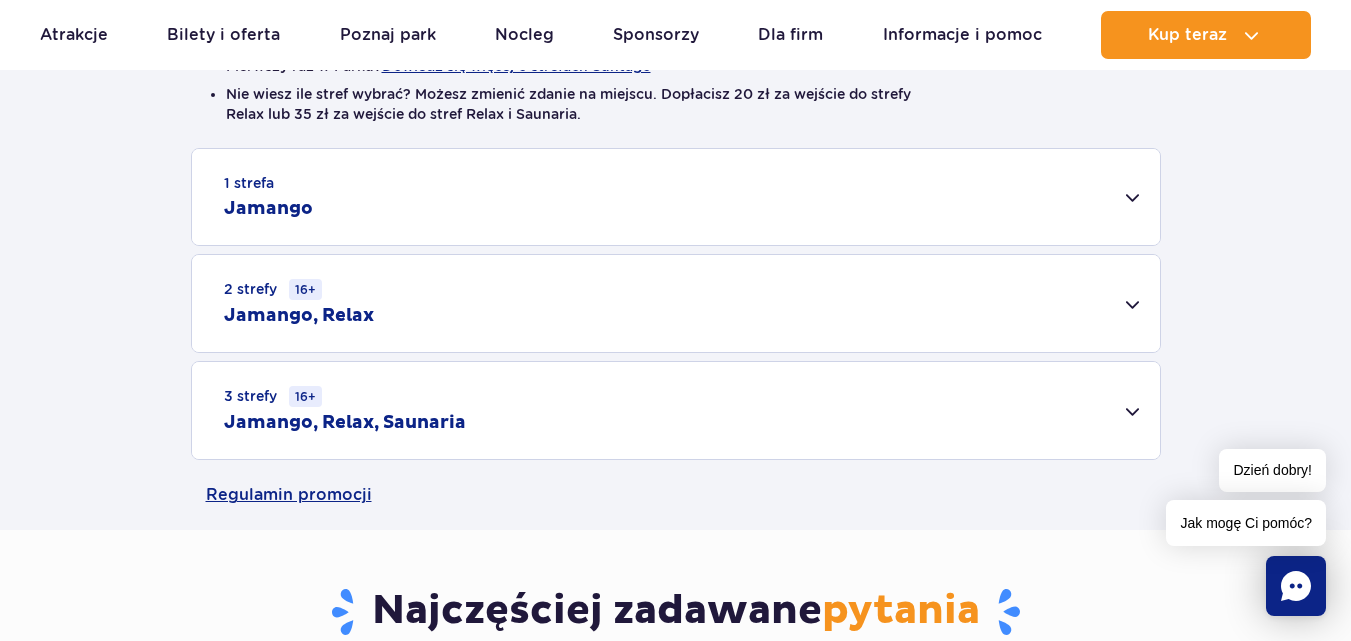 drag, startPoint x: 1365, startPoint y: 85, endPoint x: 1365, endPoint y: 173, distance: 88 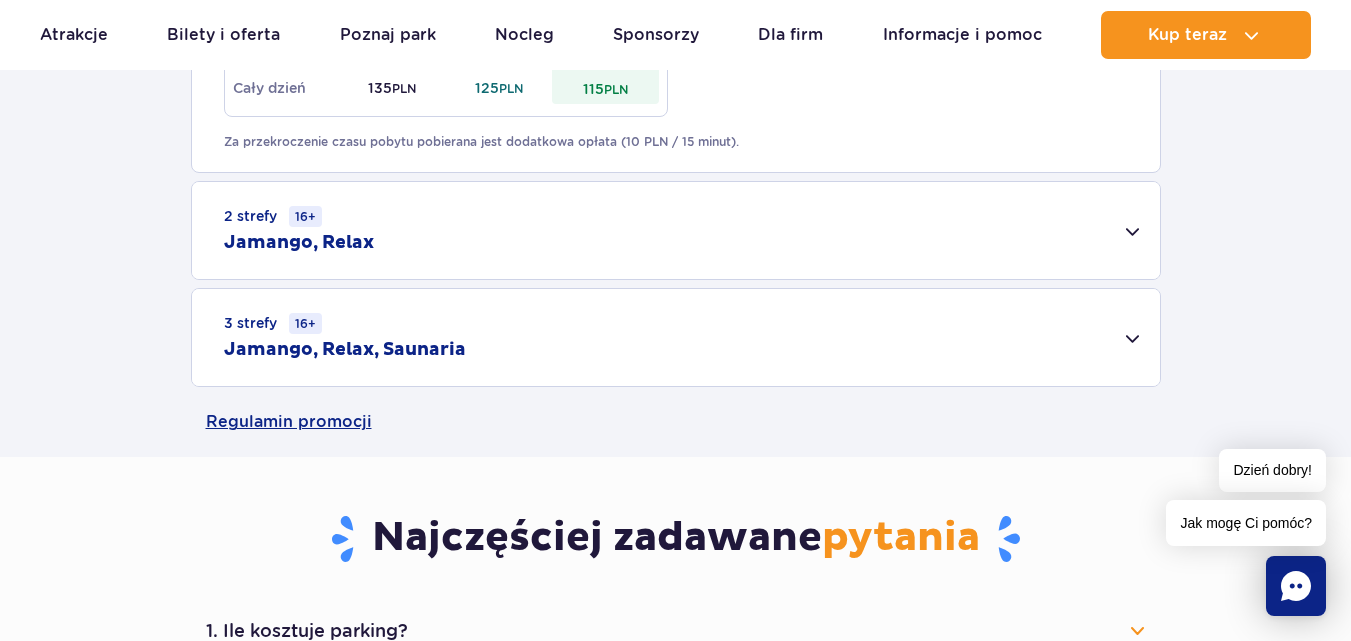 scroll, scrollTop: 1410, scrollLeft: 0, axis: vertical 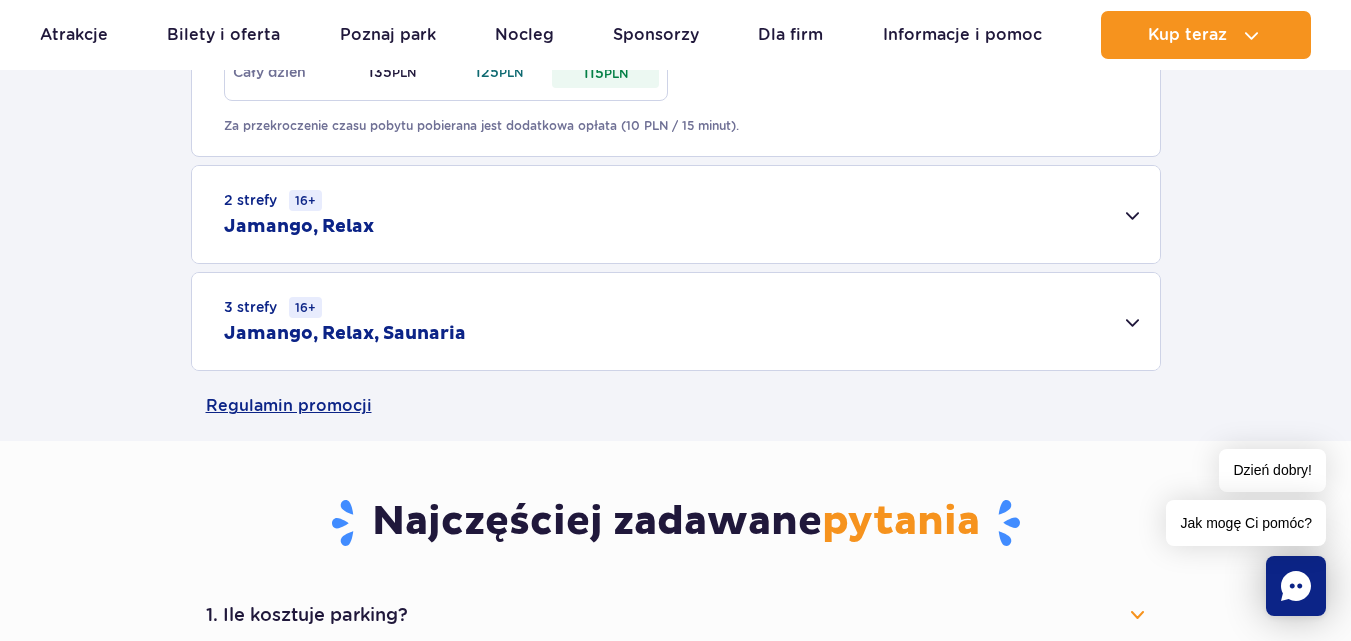 click on "3 strefy  16+
Jamango, Relax, Saunaria" at bounding box center (676, 321) 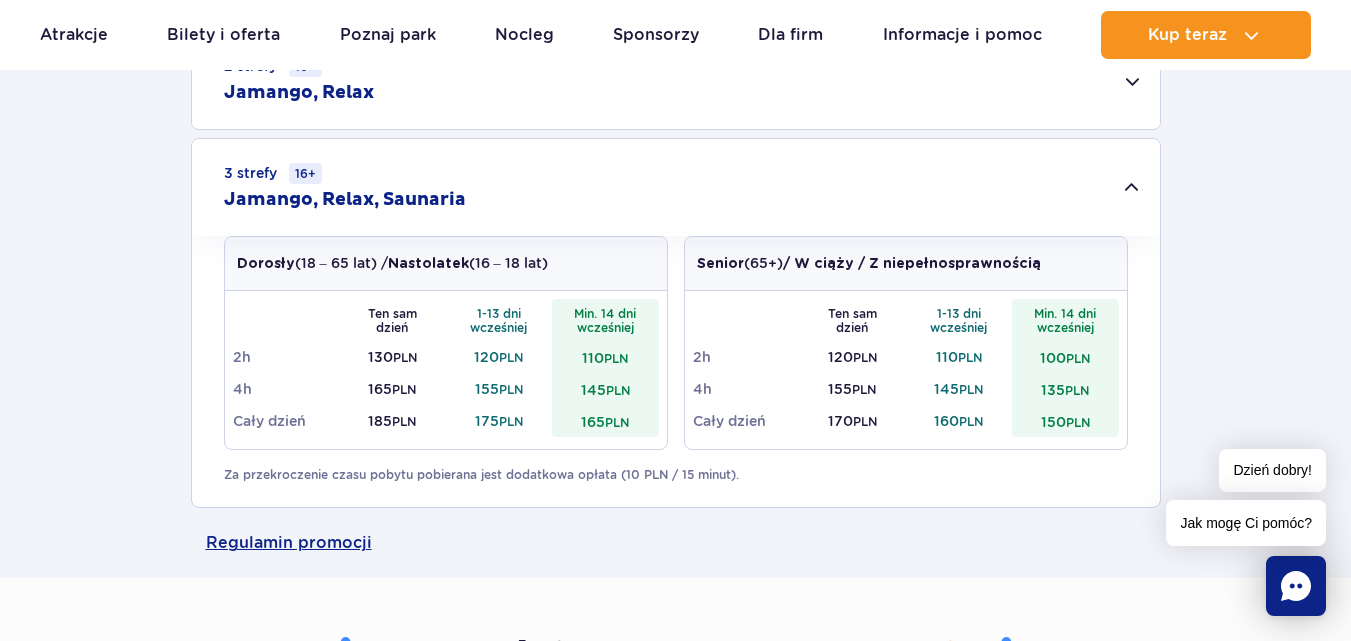 scroll, scrollTop: 1561, scrollLeft: 0, axis: vertical 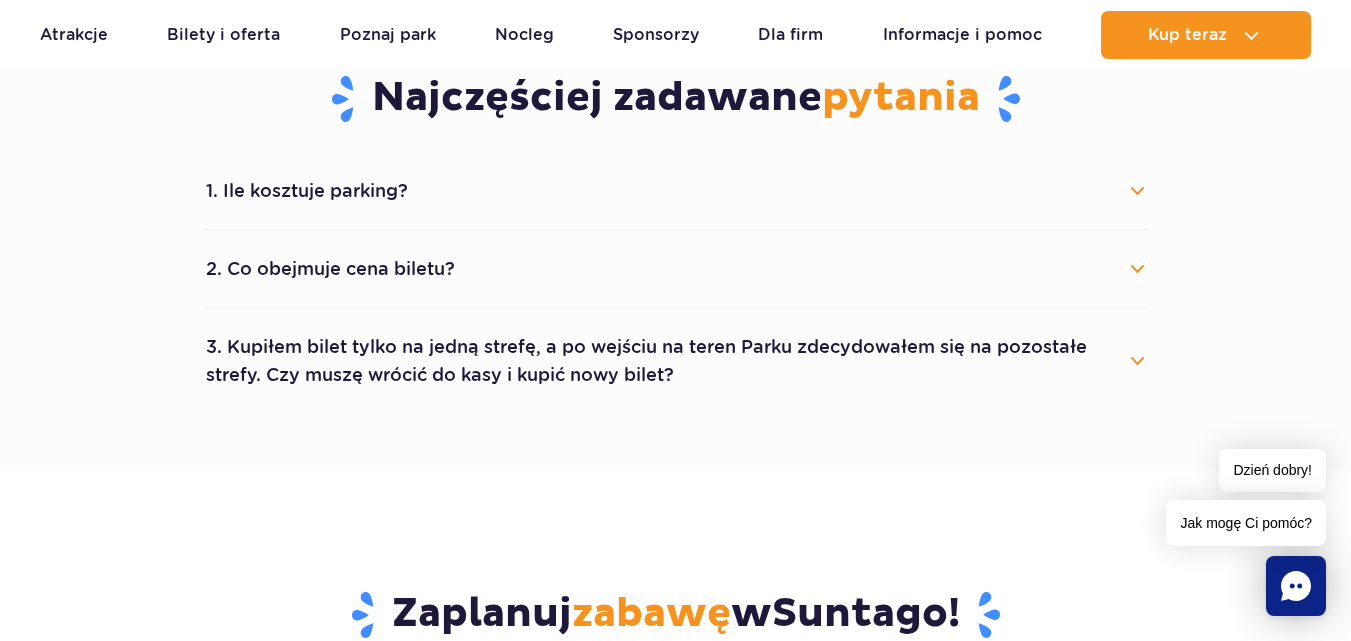 click on "2. Co obejmuje cena biletu?" at bounding box center (676, 269) 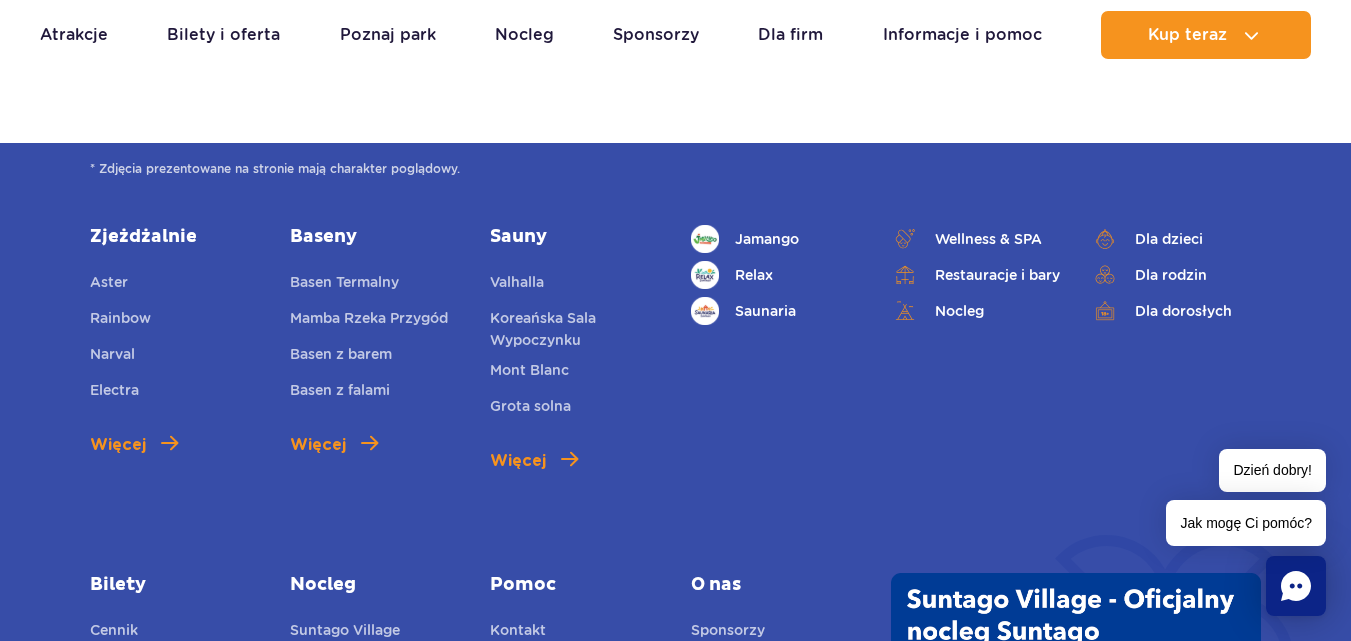scroll, scrollTop: 3879, scrollLeft: 0, axis: vertical 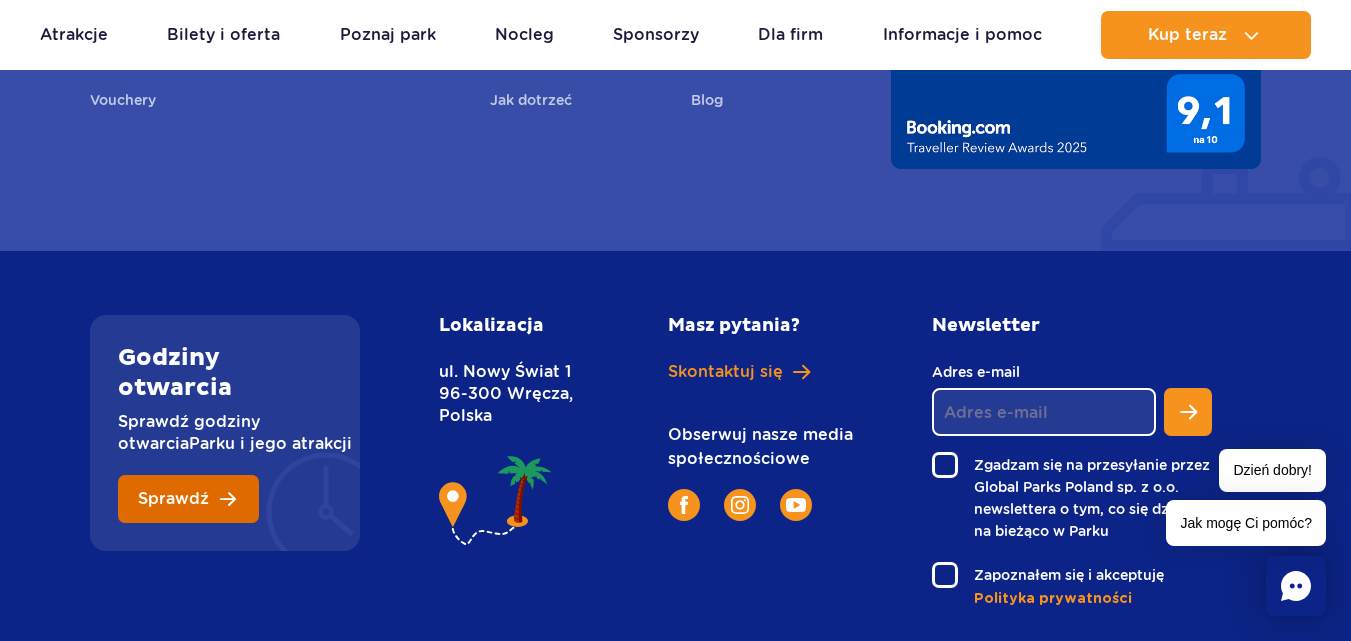 click on "Sprawdź" at bounding box center (188, 499) 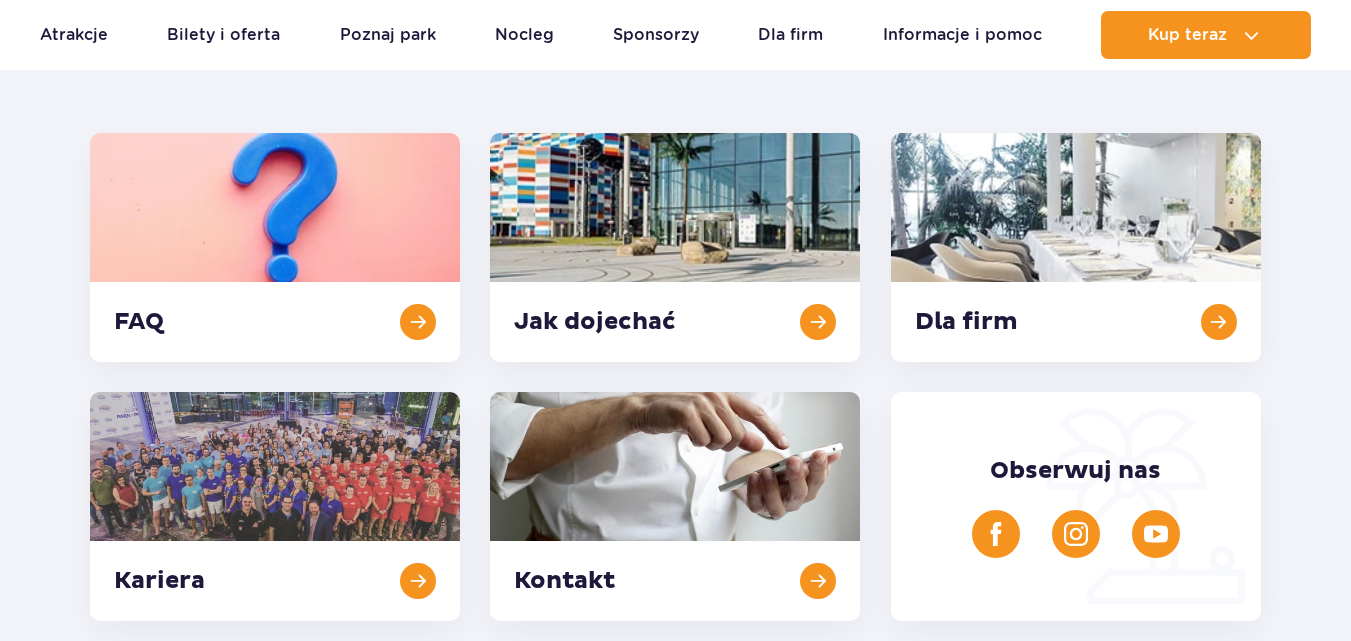 scroll, scrollTop: 0, scrollLeft: 0, axis: both 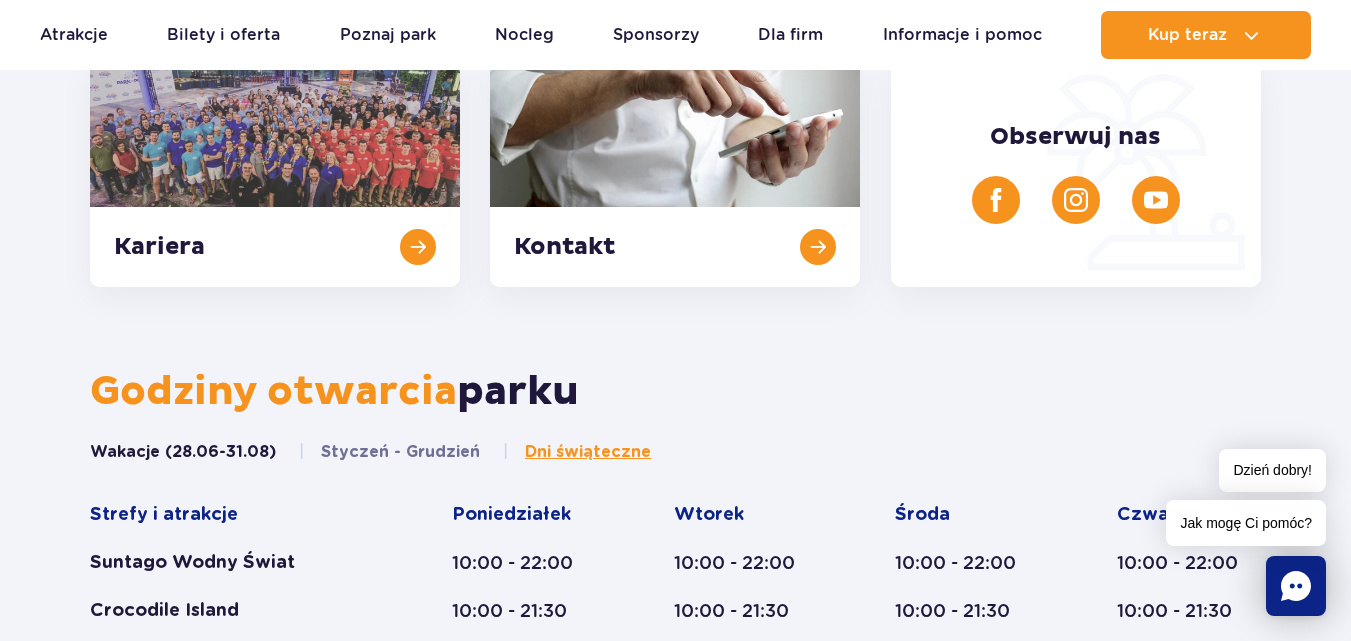 click on "Przejdź do menu
Przejdź do treści
Przejdź do stopki
Mapa serwisu
Dzień dobry! Jak mogę Ci pomóc?
Podaruj voucher
Podaruj Voucher prezentowy do Suntago!
Zarządzaj biletami
Suntago" at bounding box center [675, 2082] 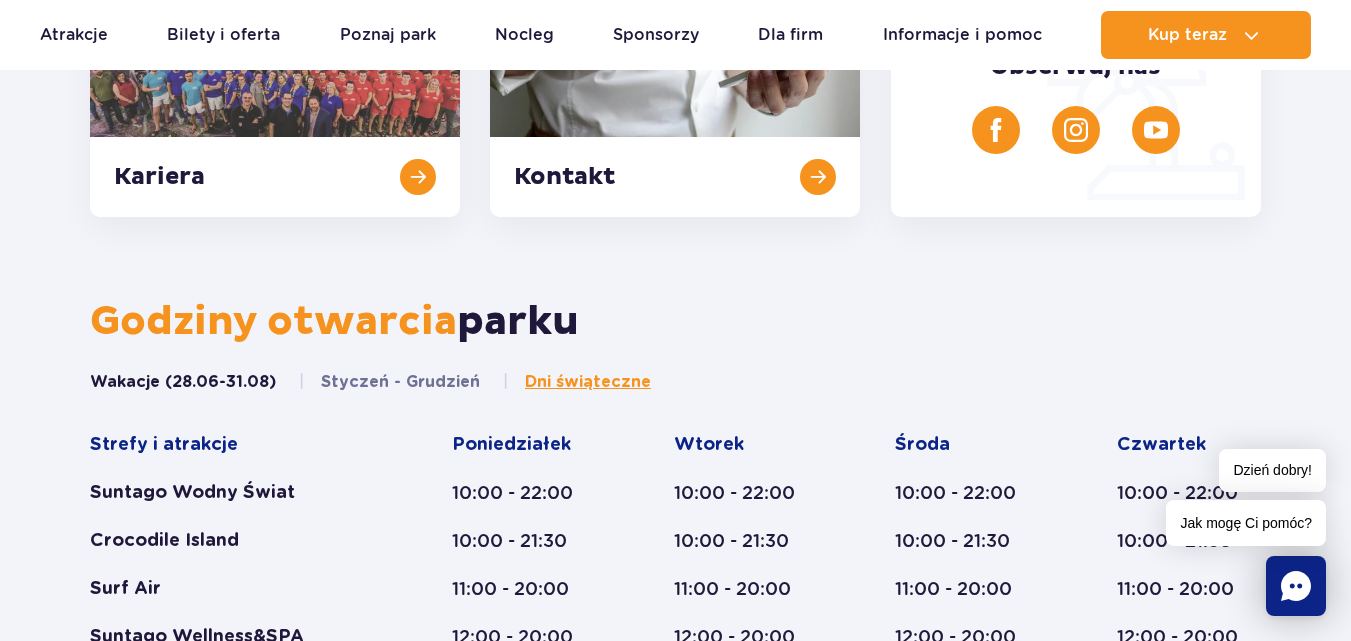 scroll, scrollTop: 629, scrollLeft: 0, axis: vertical 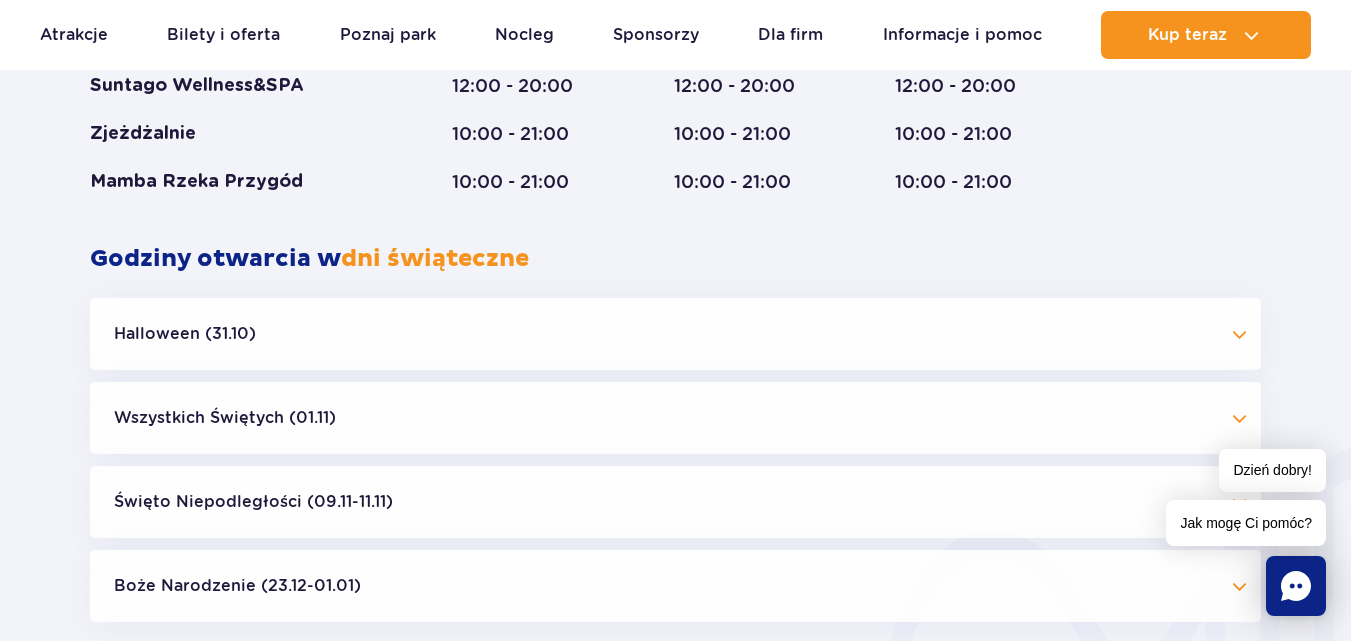 drag, startPoint x: 1347, startPoint y: 218, endPoint x: 1365, endPoint y: 220, distance: 18.110771 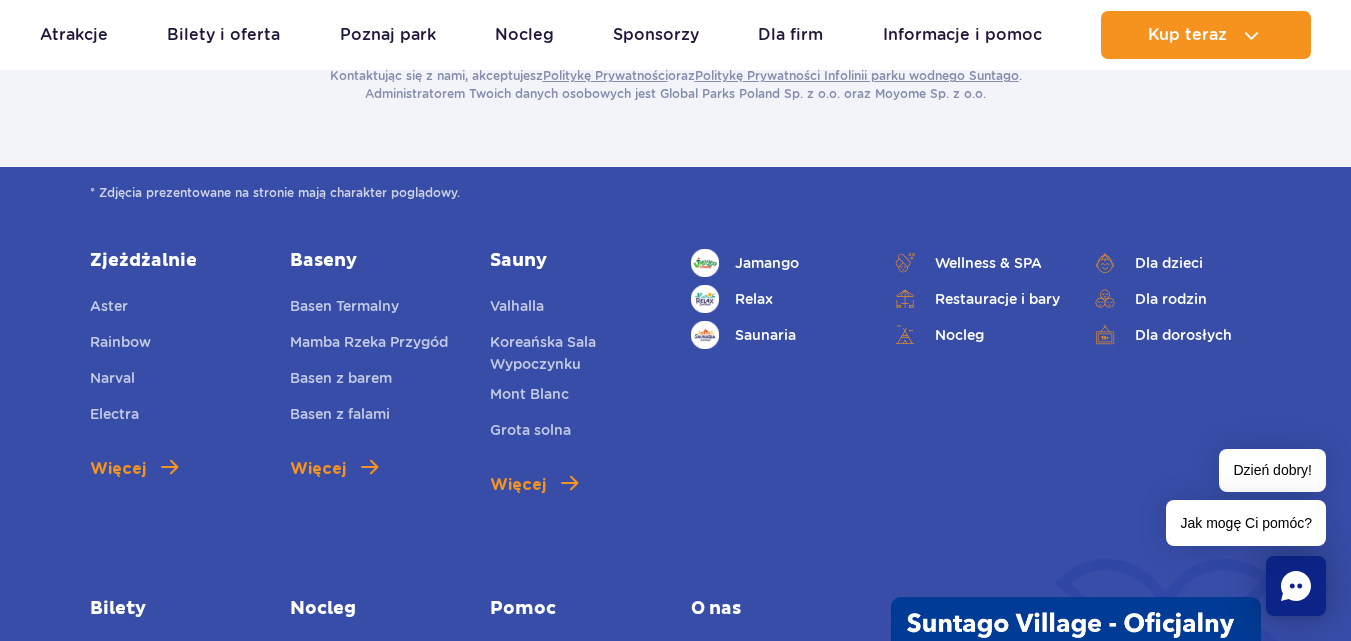 scroll, scrollTop: 4000, scrollLeft: 0, axis: vertical 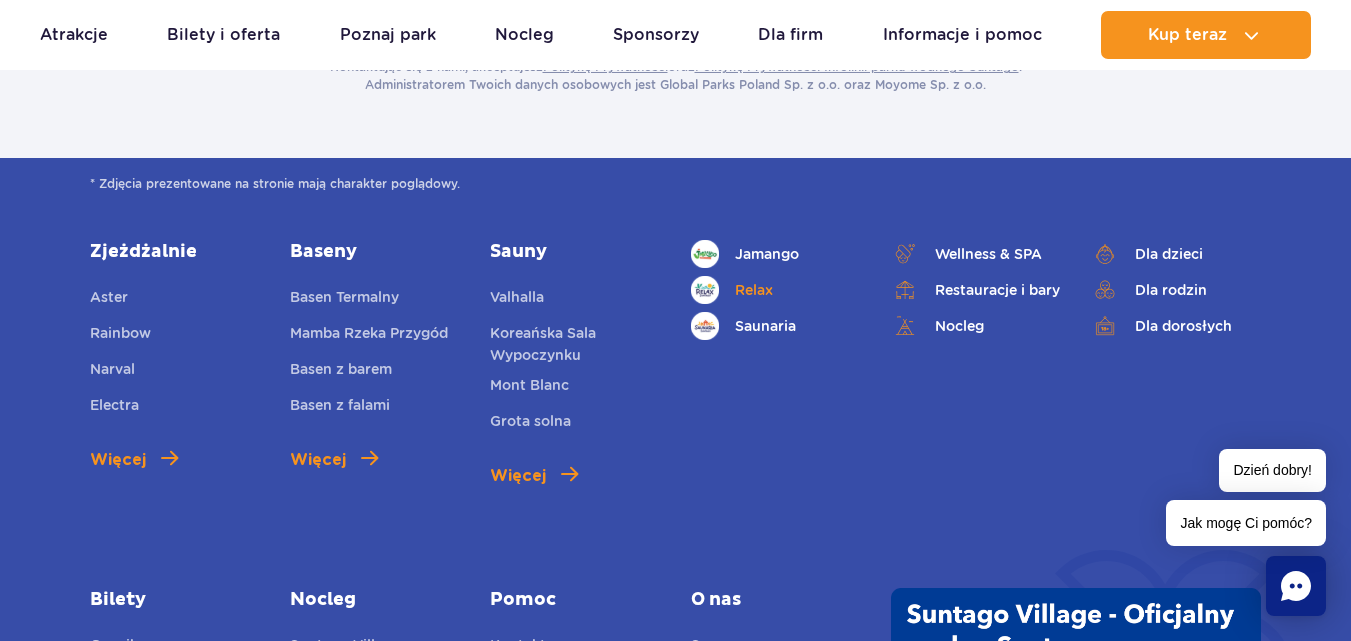 click on "Relax" at bounding box center [776, 290] 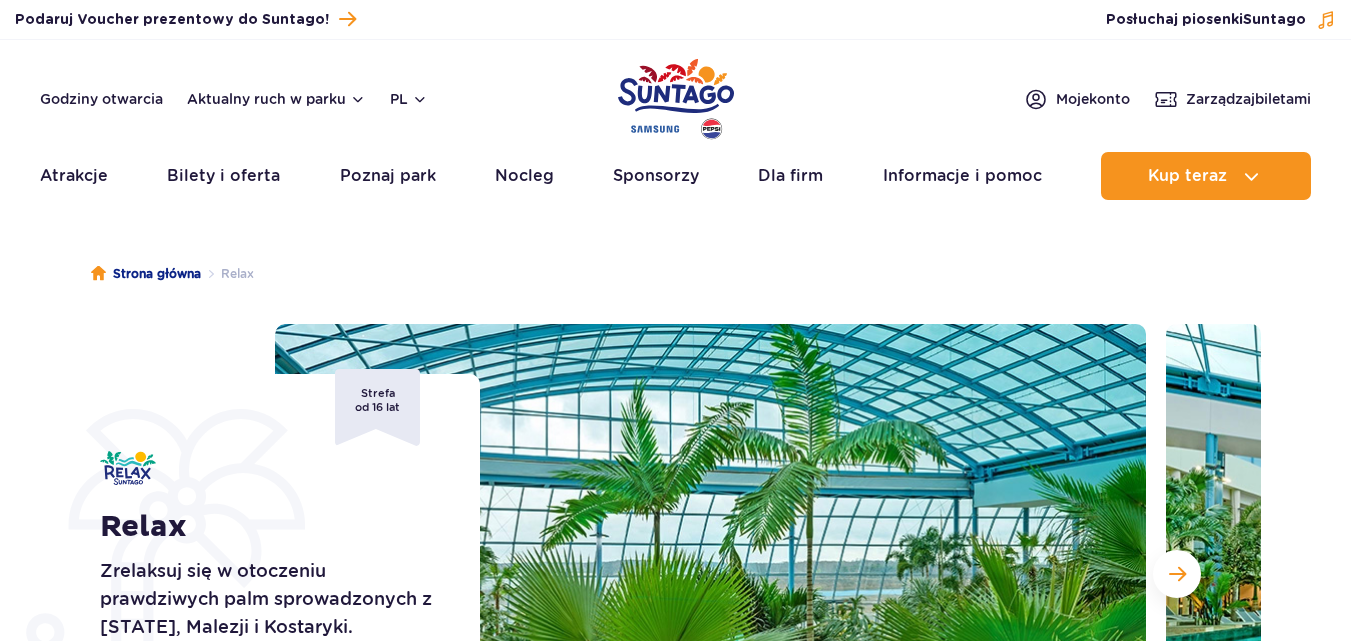 scroll, scrollTop: 0, scrollLeft: 0, axis: both 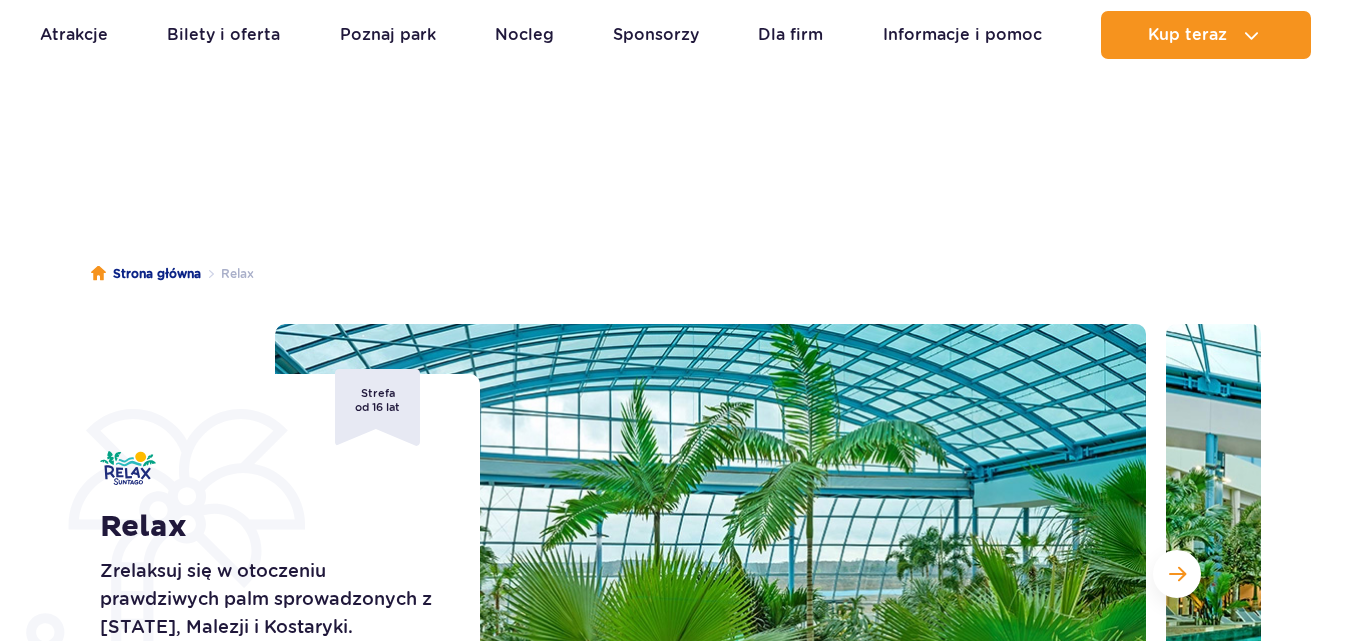 drag, startPoint x: 1365, startPoint y: 49, endPoint x: 1365, endPoint y: 220, distance: 171 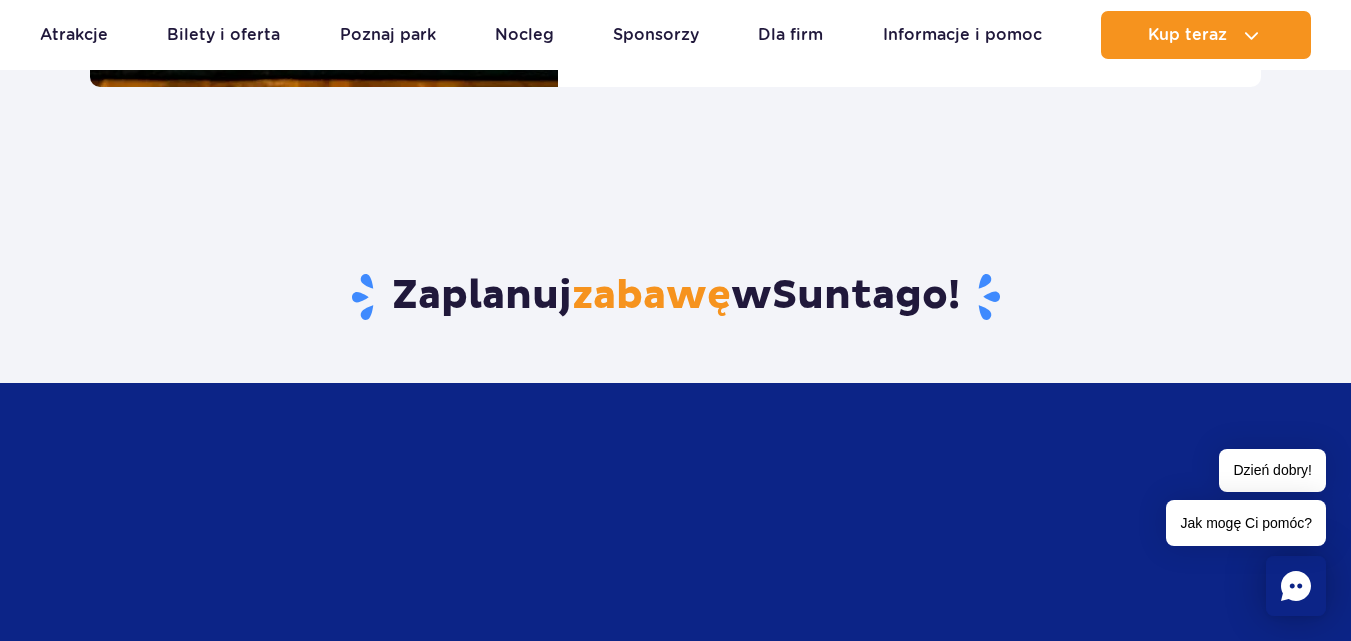 scroll, scrollTop: 3509, scrollLeft: 0, axis: vertical 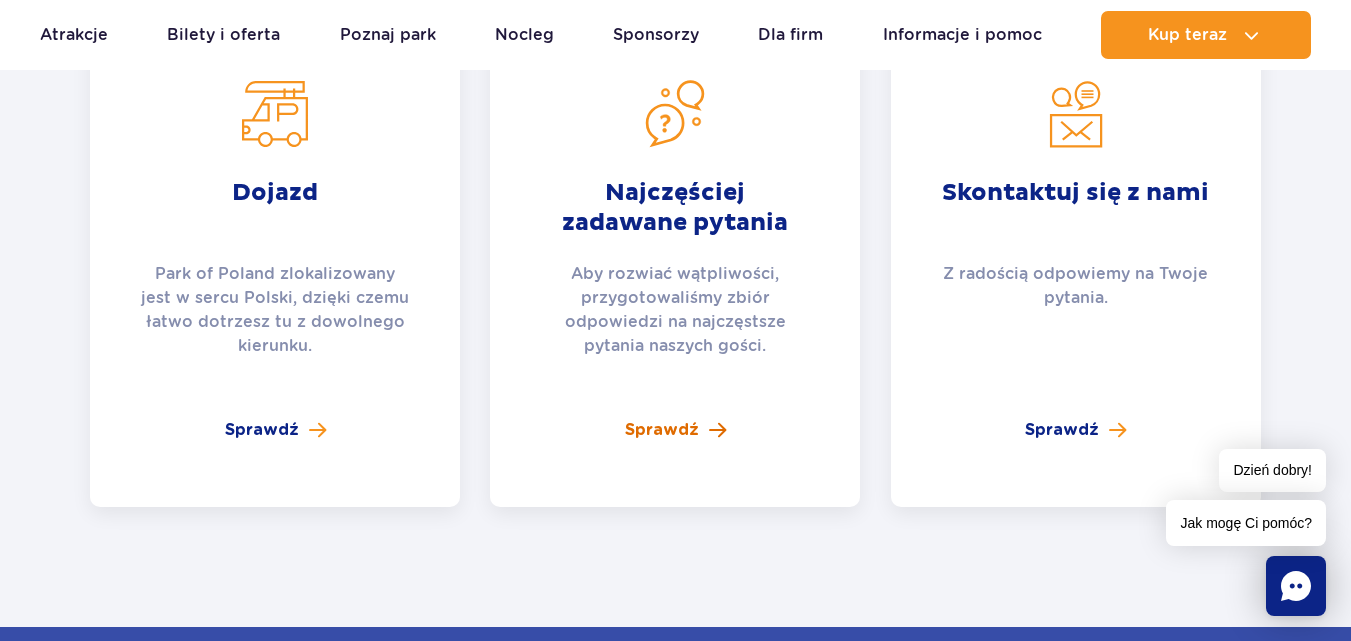 click on "Sprawdź" at bounding box center [662, 430] 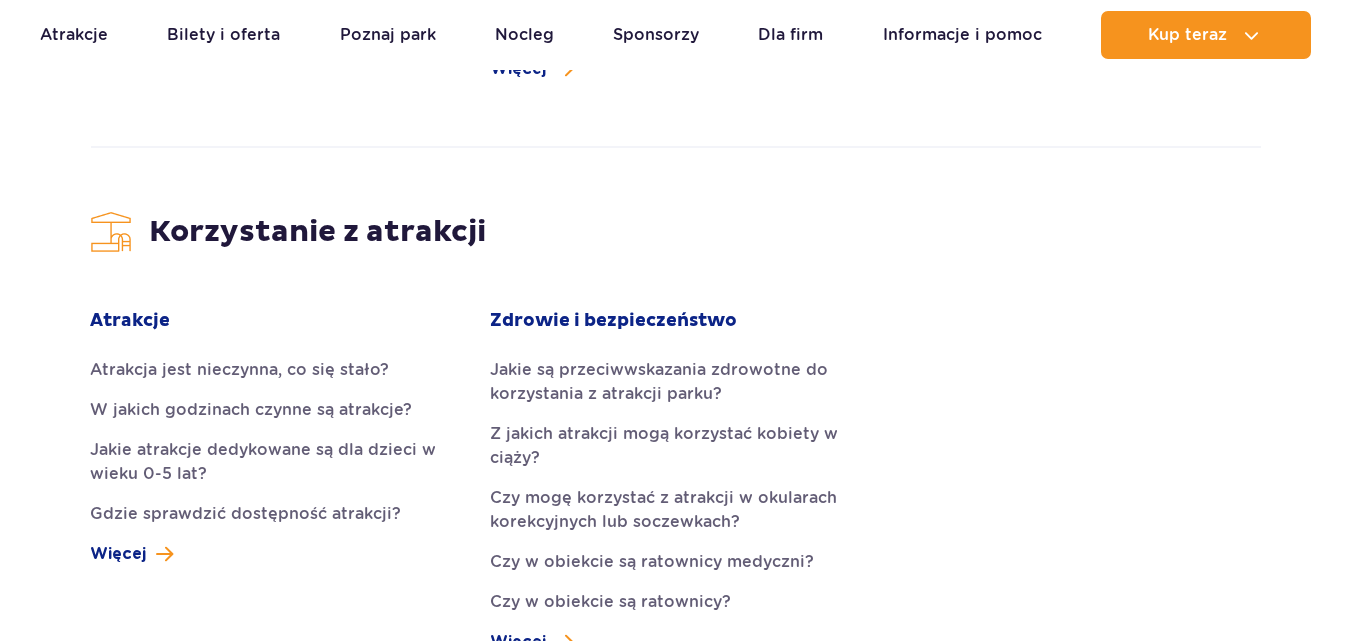 scroll, scrollTop: 2388, scrollLeft: 0, axis: vertical 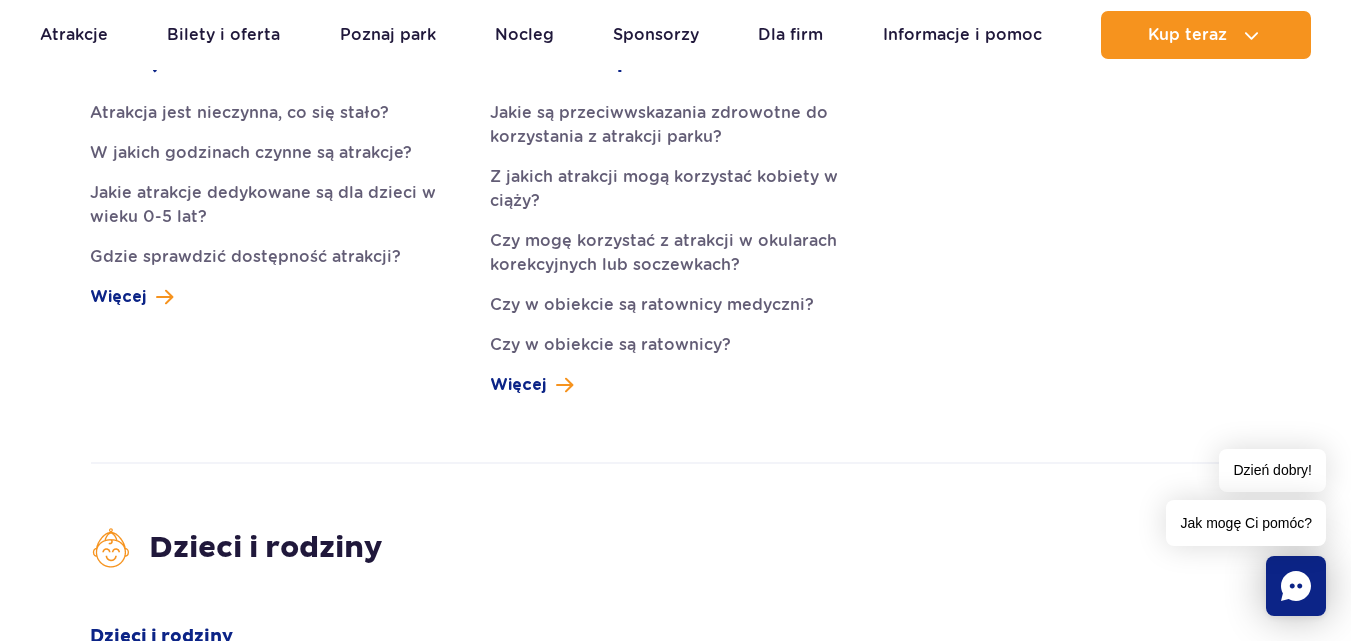 click on "Przejdź do menu
Przejdź do treści
Przejdź do stopki
Mapa serwisu
Dzień dobry! Jak mogę Ci pomóc?
Podaruj voucher
Podaruj Voucher prezentowy do Suntago!
Zarządzaj biletami
Suntago" at bounding box center (675, 1346) 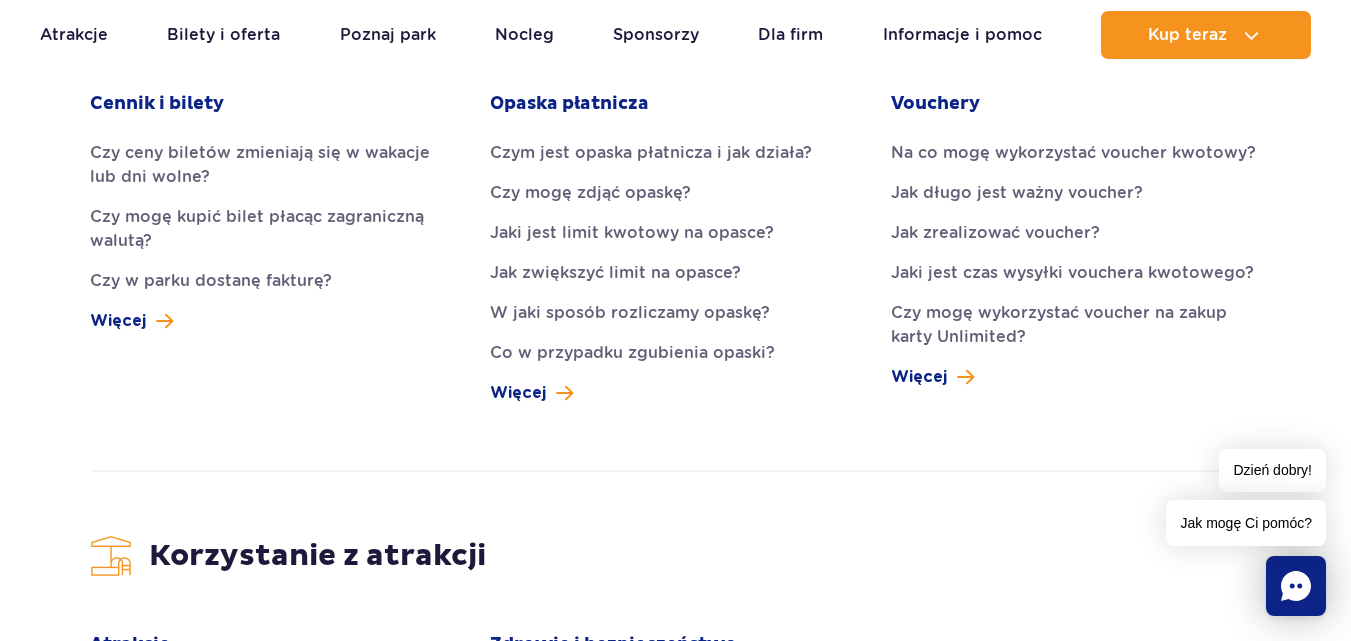 scroll, scrollTop: 2159, scrollLeft: 0, axis: vertical 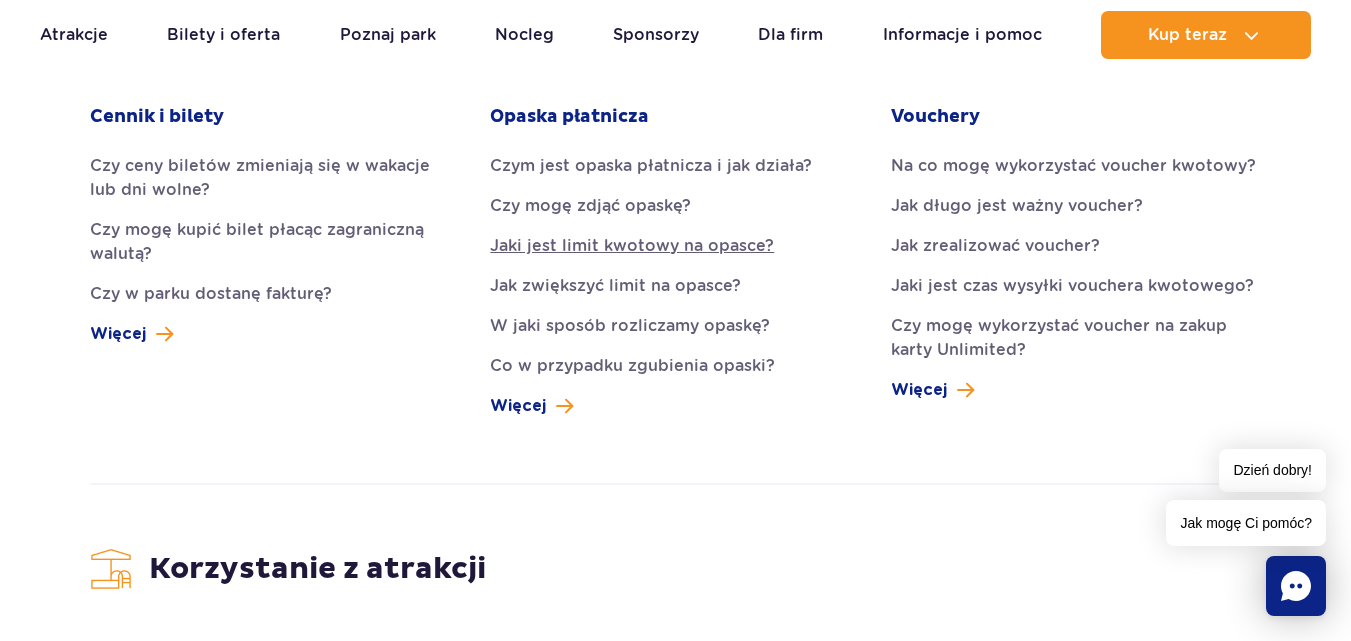 click on "Jaki jest limit kwotowy na opasce?" at bounding box center [675, 246] 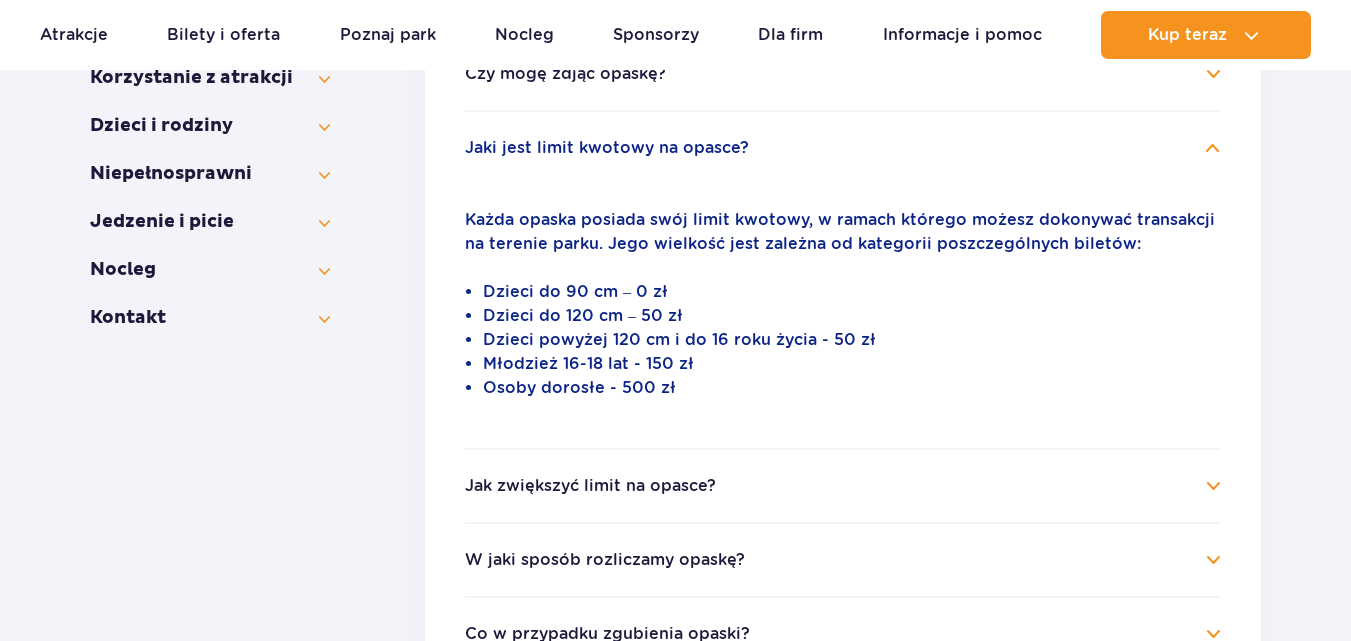 scroll, scrollTop: 596, scrollLeft: 0, axis: vertical 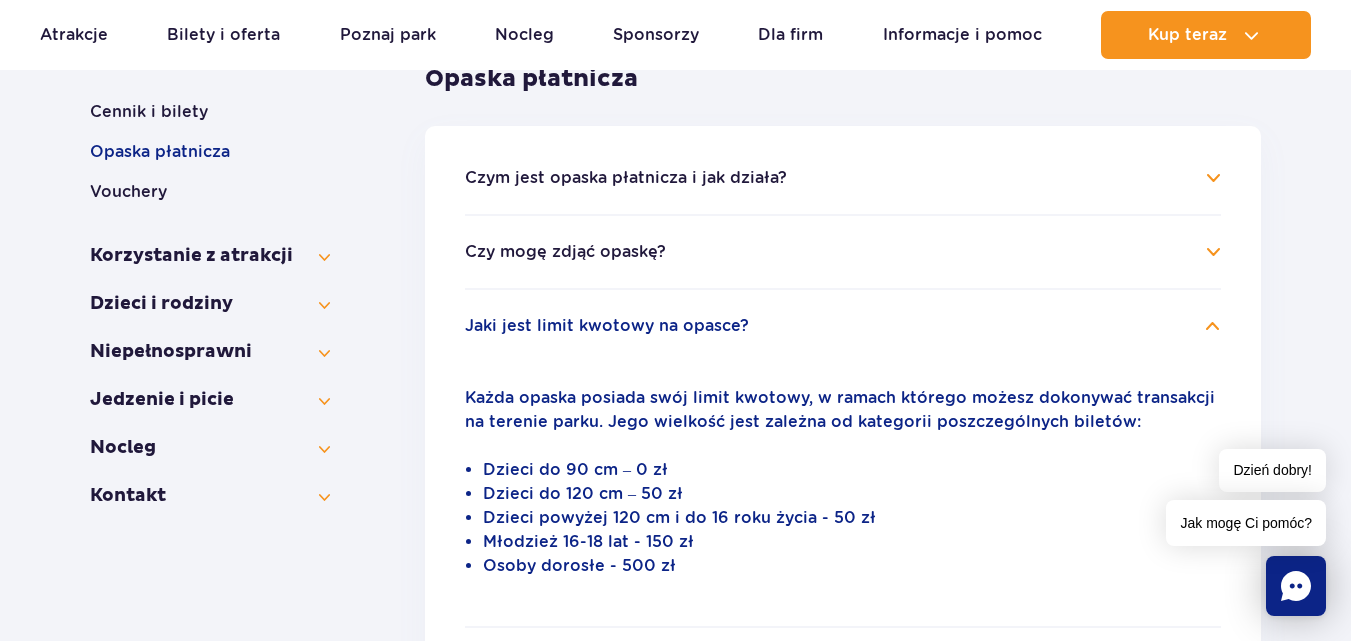 drag, startPoint x: 1333, startPoint y: 230, endPoint x: 1360, endPoint y: 230, distance: 27 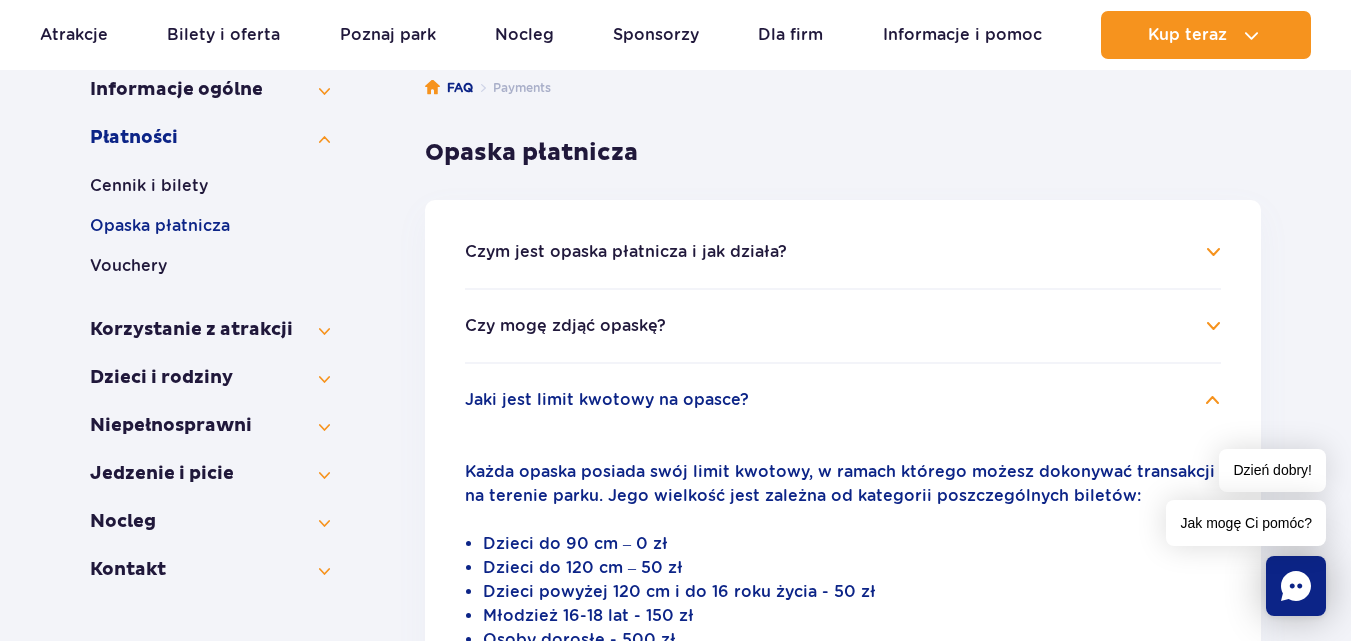 scroll, scrollTop: 335, scrollLeft: 0, axis: vertical 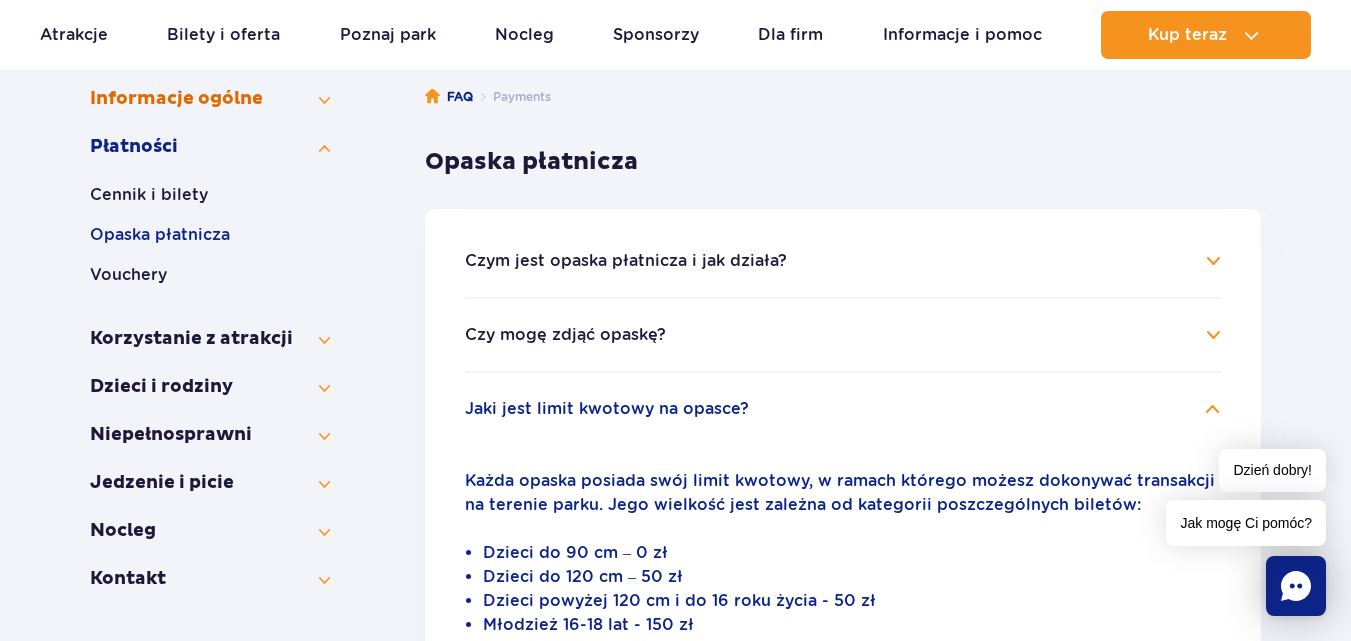 click on "Informacje ogólne" at bounding box center (210, 99) 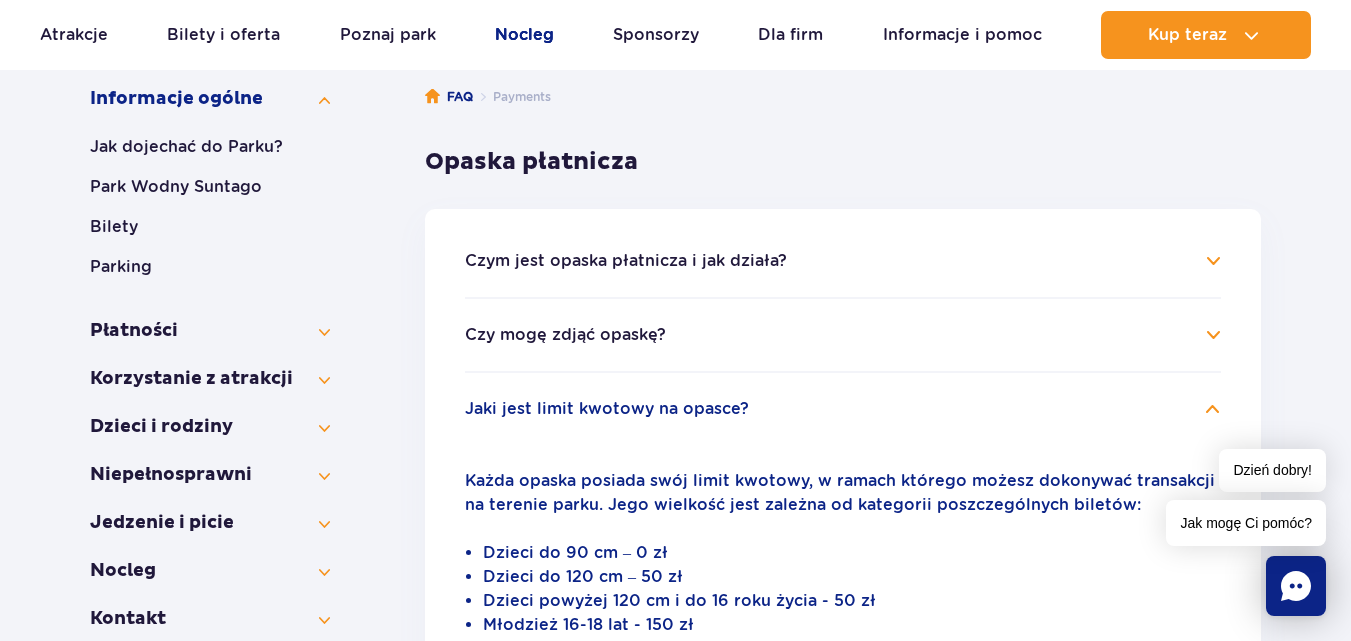 click on "Nocleg" at bounding box center [524, 35] 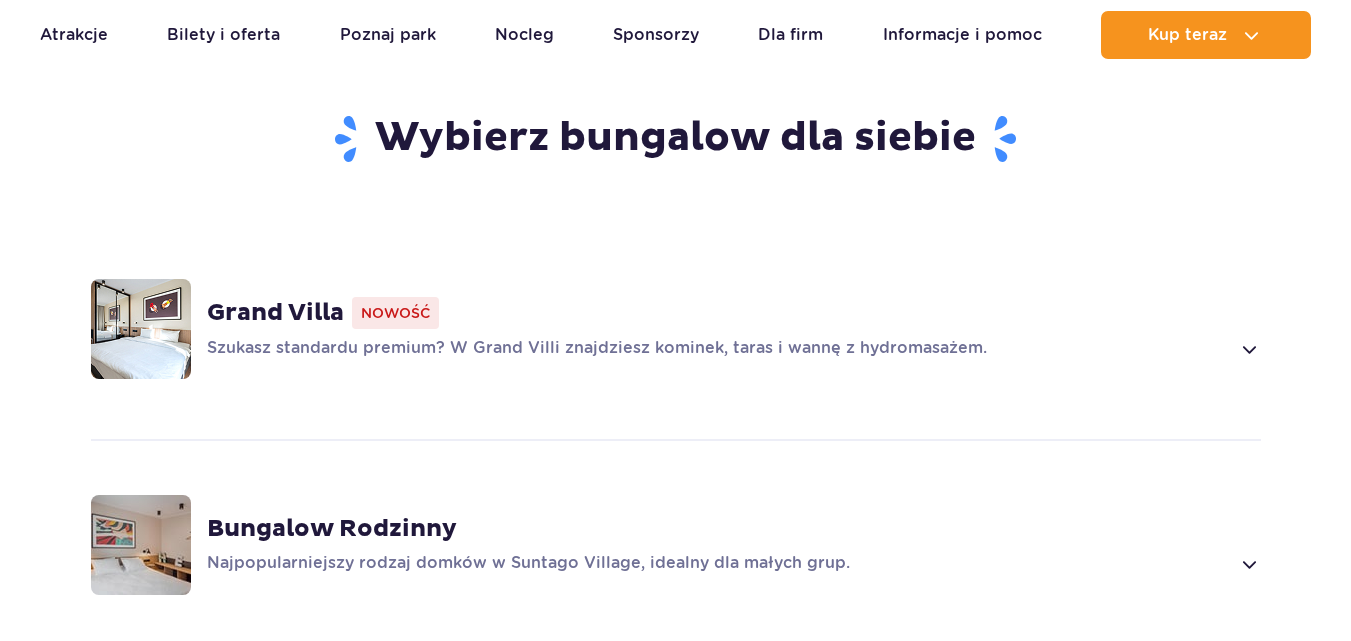 scroll, scrollTop: 1312, scrollLeft: 0, axis: vertical 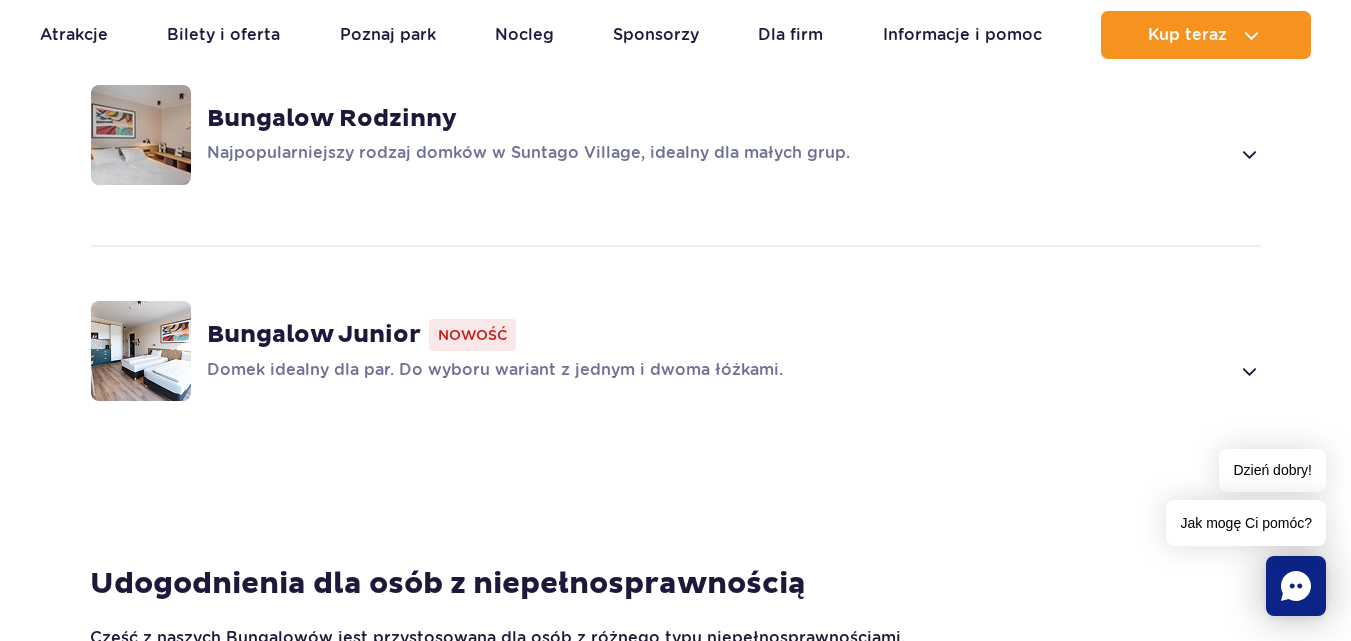 click on "Bungalow Junior" at bounding box center (314, 335) 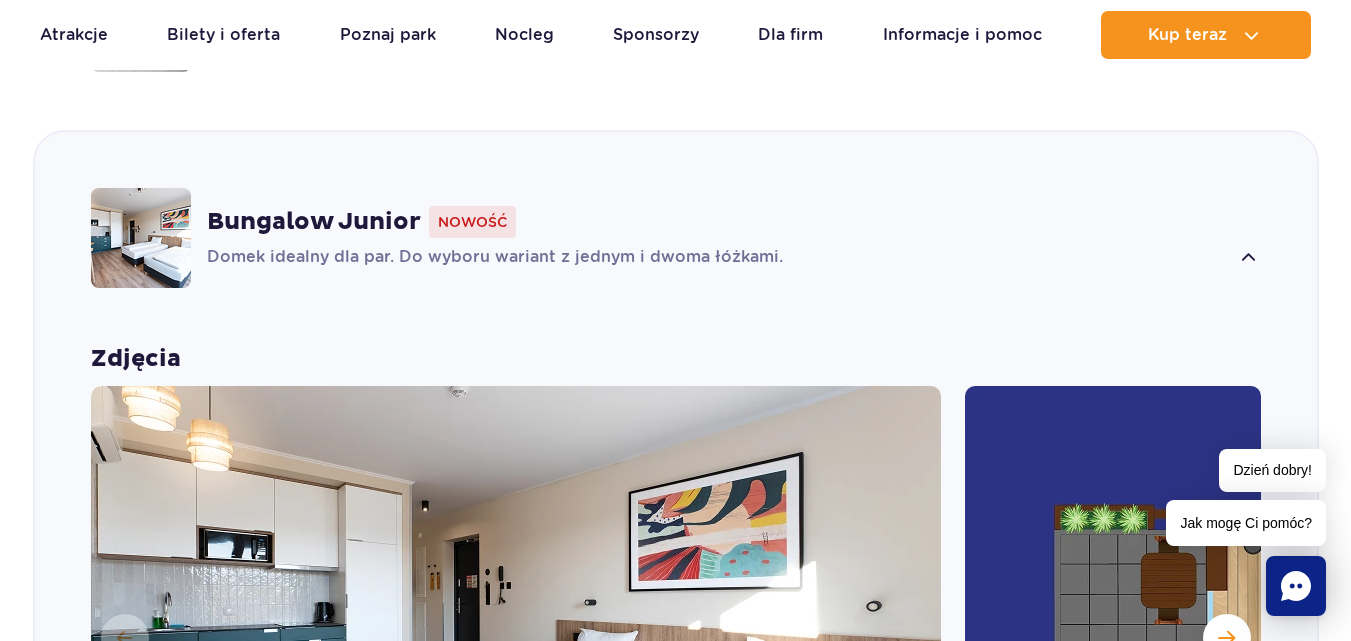 scroll, scrollTop: 1833, scrollLeft: 0, axis: vertical 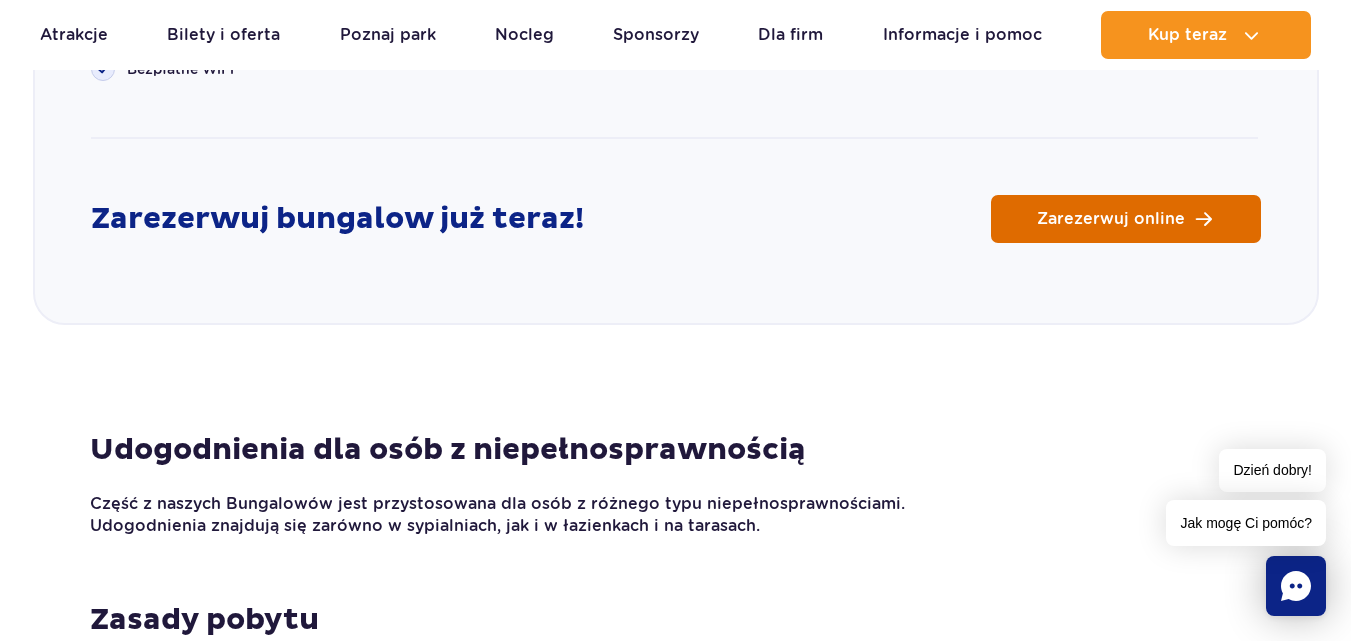 click on "Zarezerwuj online" at bounding box center (1126, 219) 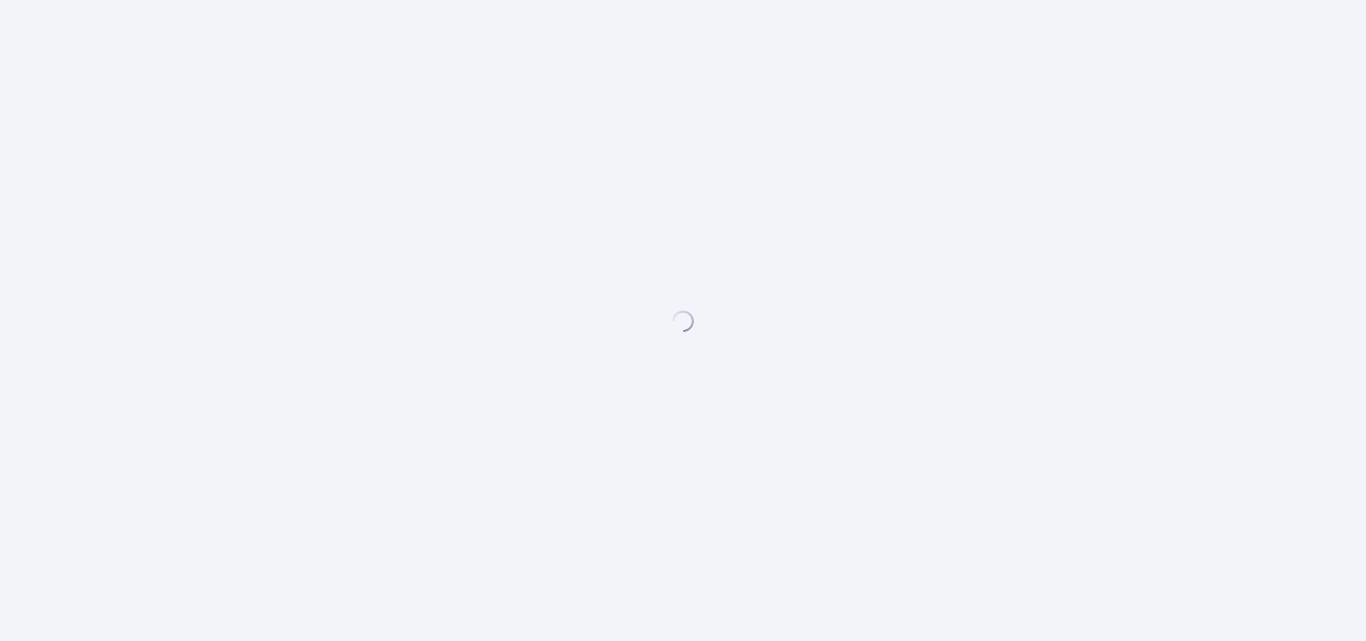 scroll, scrollTop: 0, scrollLeft: 0, axis: both 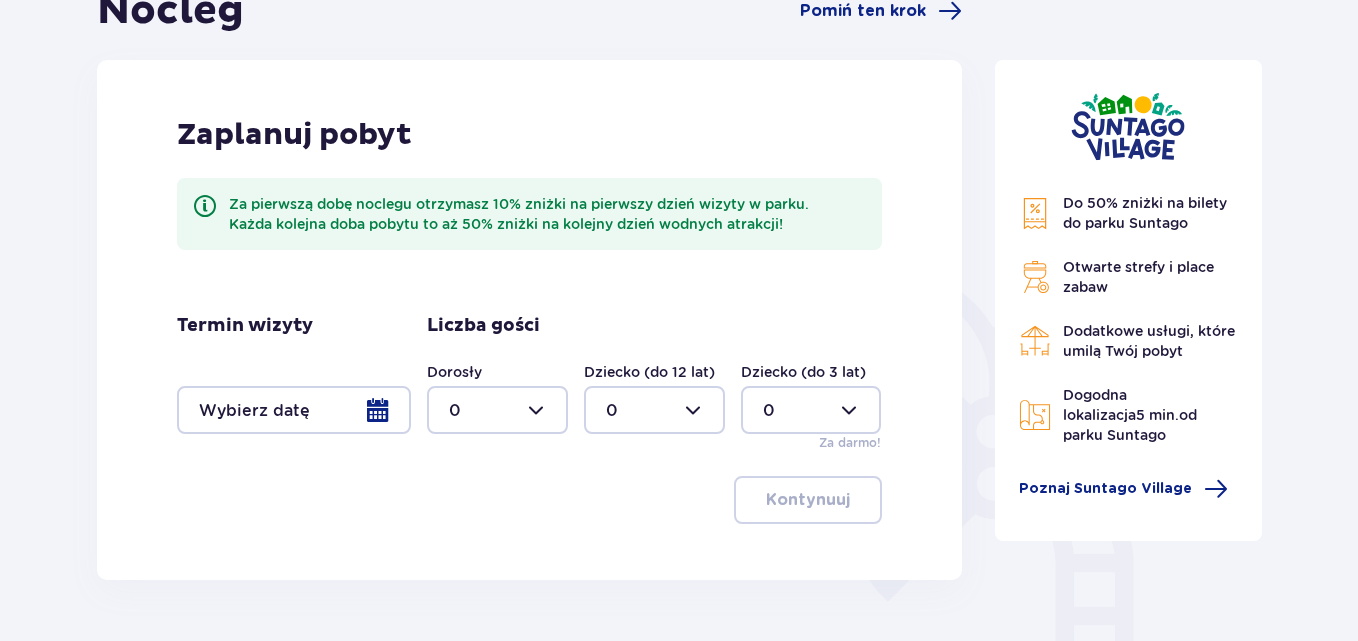 click at bounding box center [294, 410] 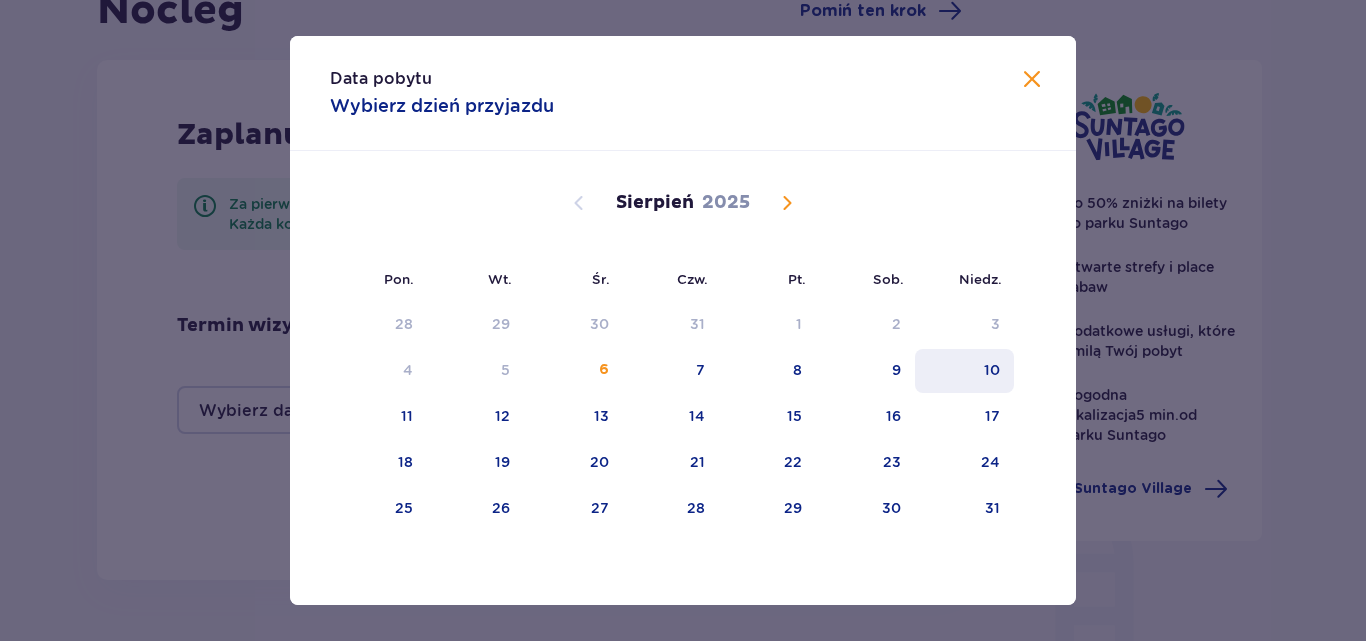 click on "10" at bounding box center (964, 371) 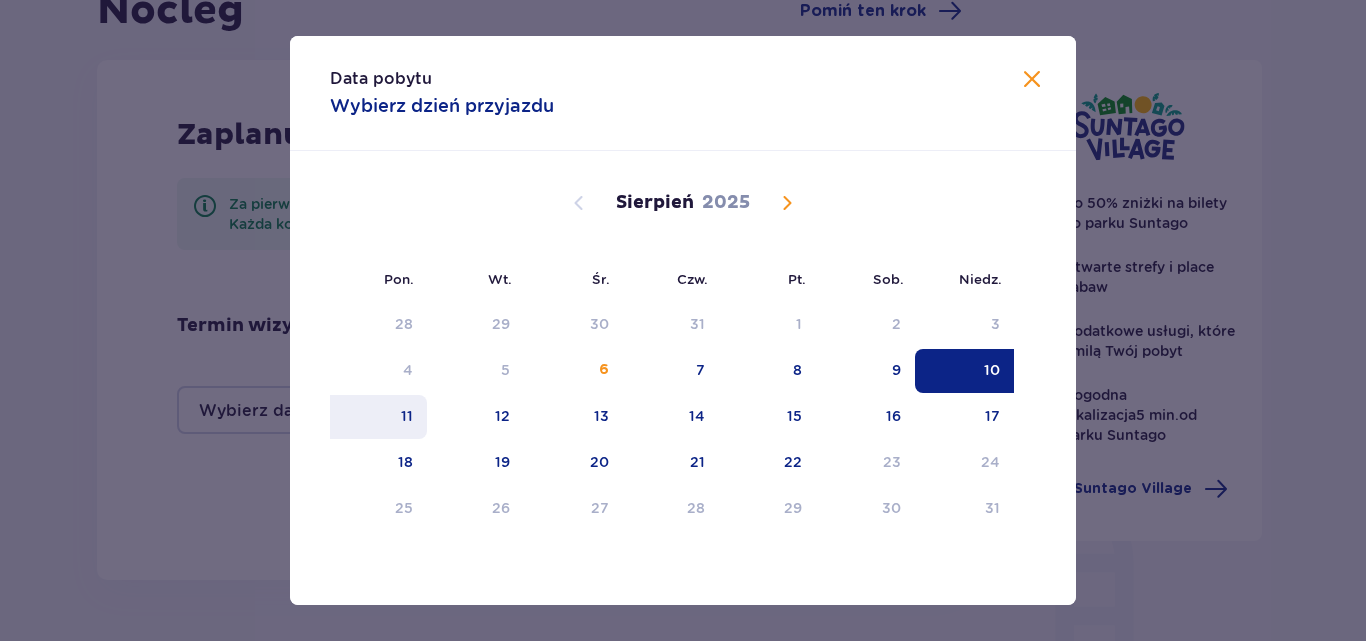 click on "11" at bounding box center [378, 417] 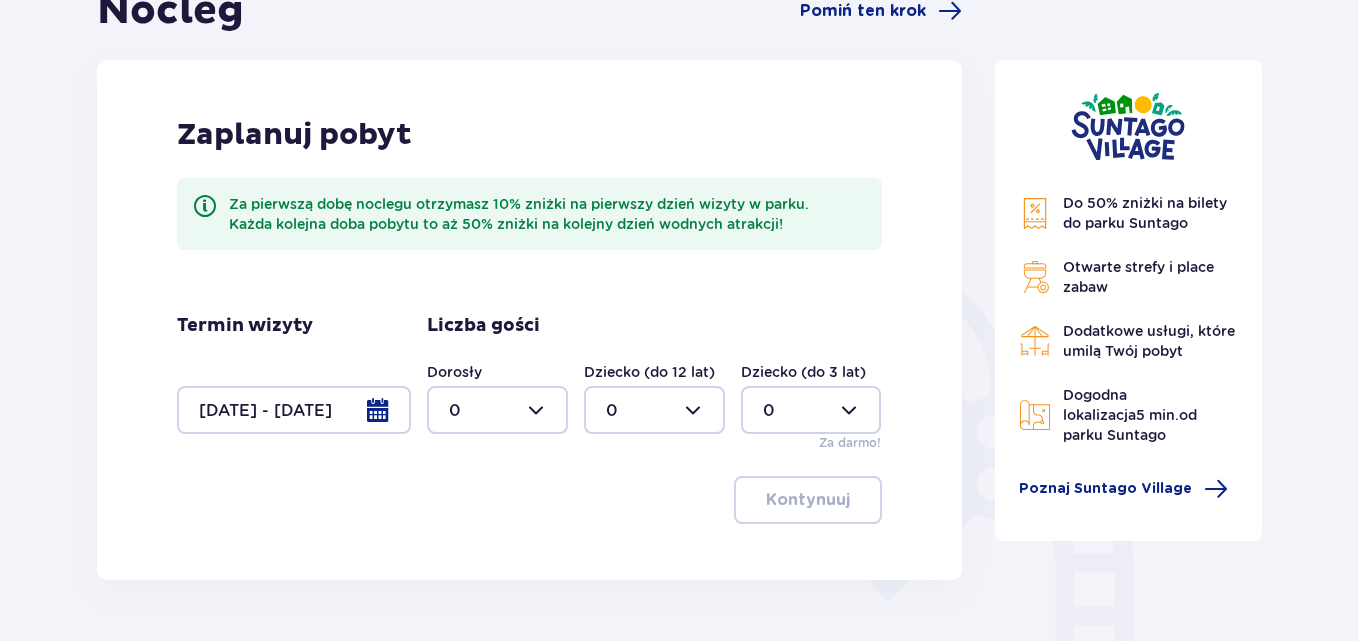 click at bounding box center [497, 410] 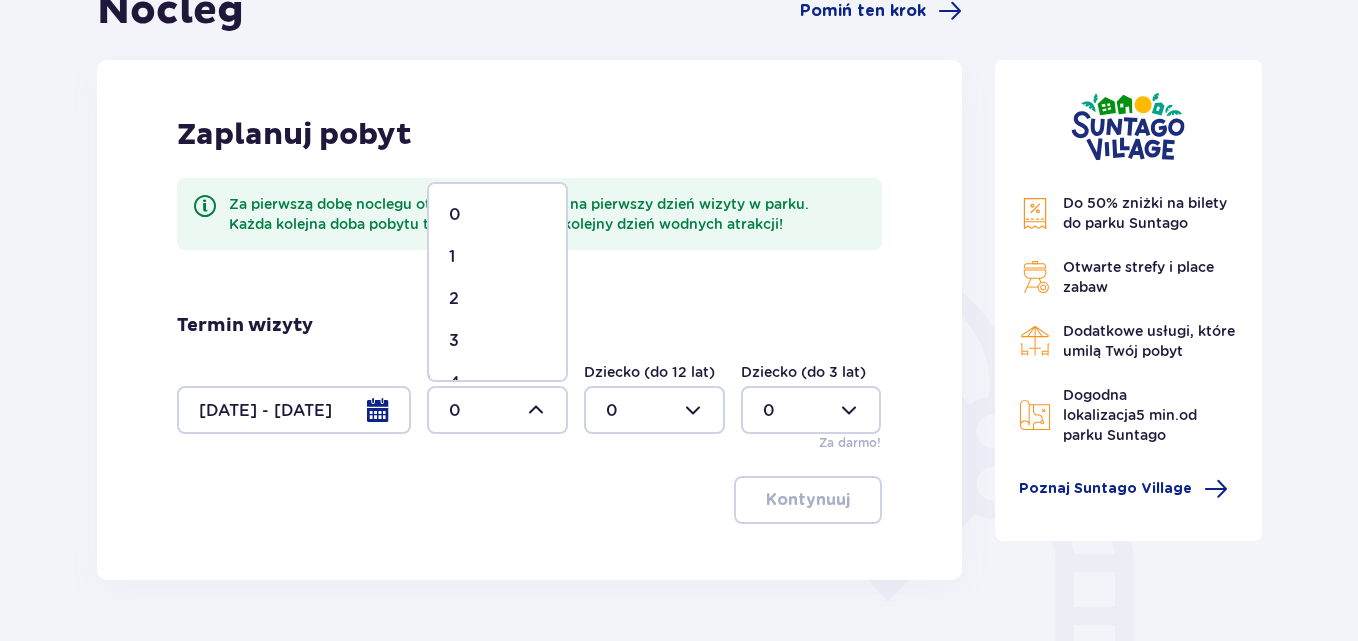 click on "2" at bounding box center [454, 299] 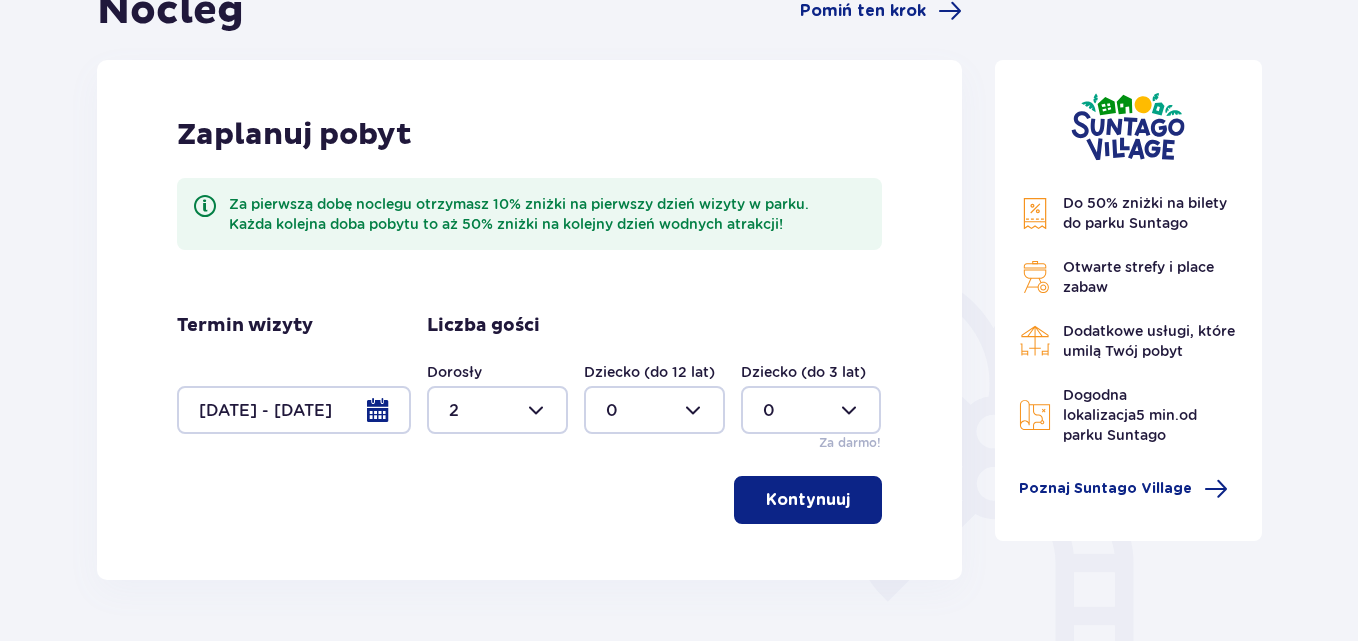 type on "2" 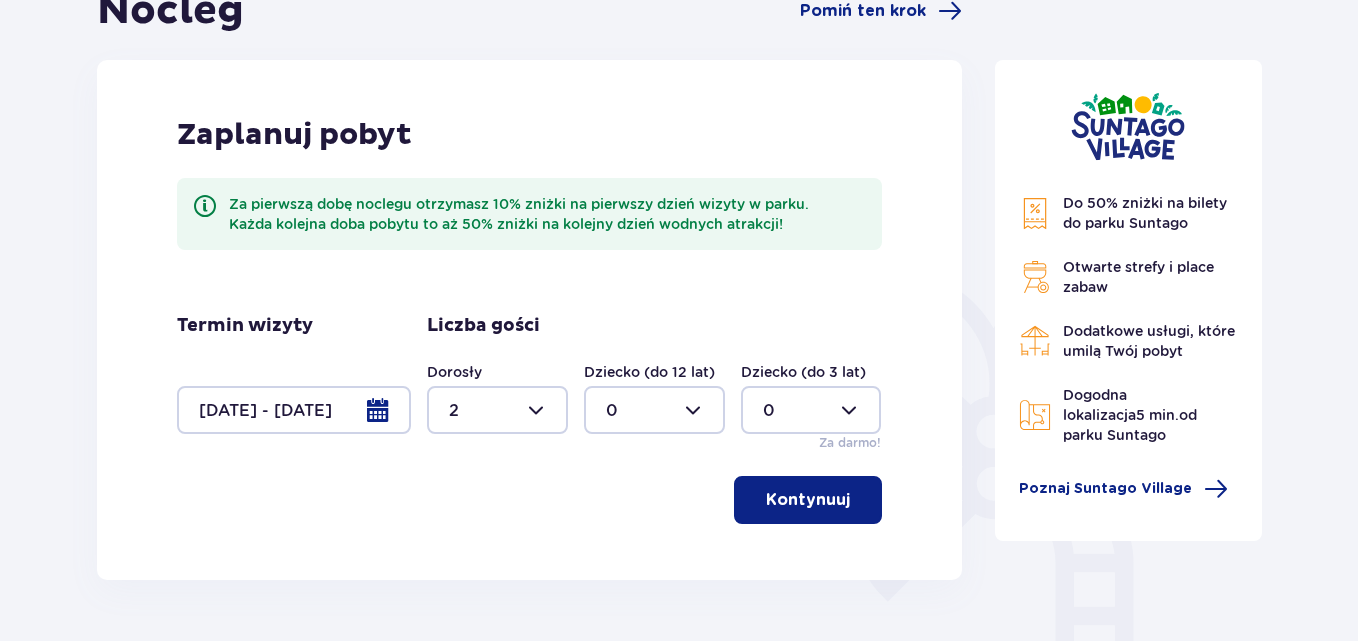 click on "Kontynuuj" at bounding box center (808, 500) 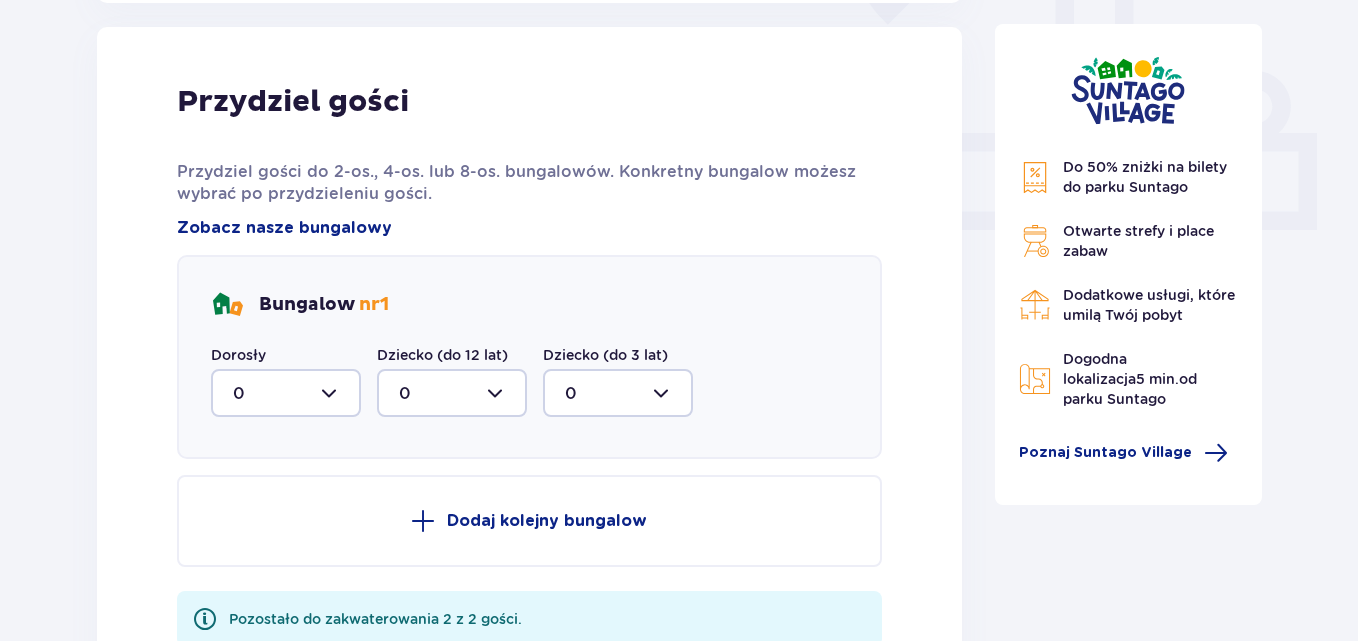 scroll, scrollTop: 806, scrollLeft: 0, axis: vertical 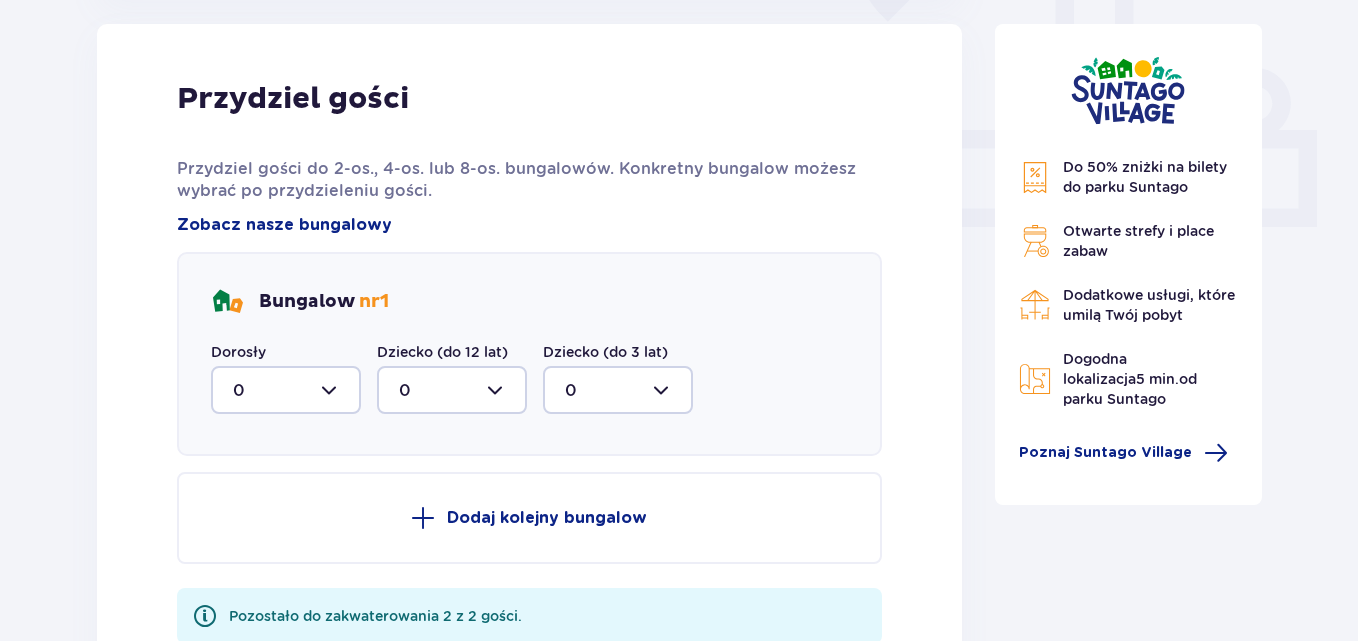 drag, startPoint x: 1351, startPoint y: 344, endPoint x: 1365, endPoint y: 347, distance: 14.3178215 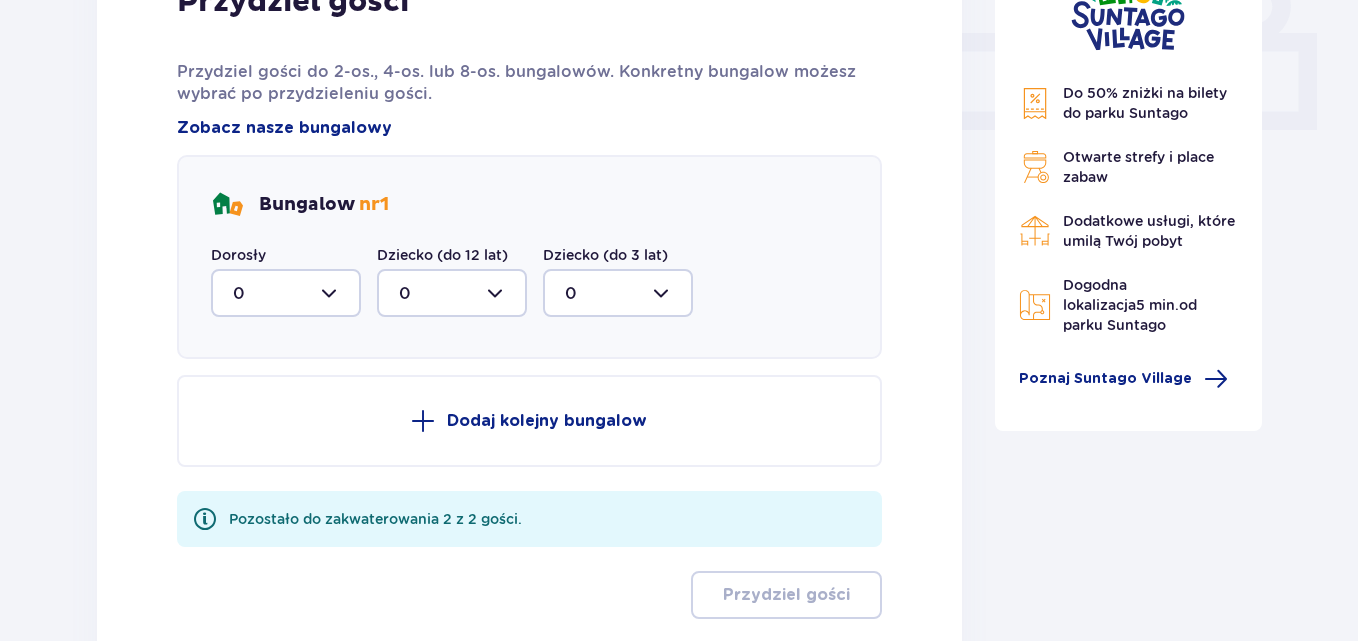 scroll, scrollTop: 906, scrollLeft: 0, axis: vertical 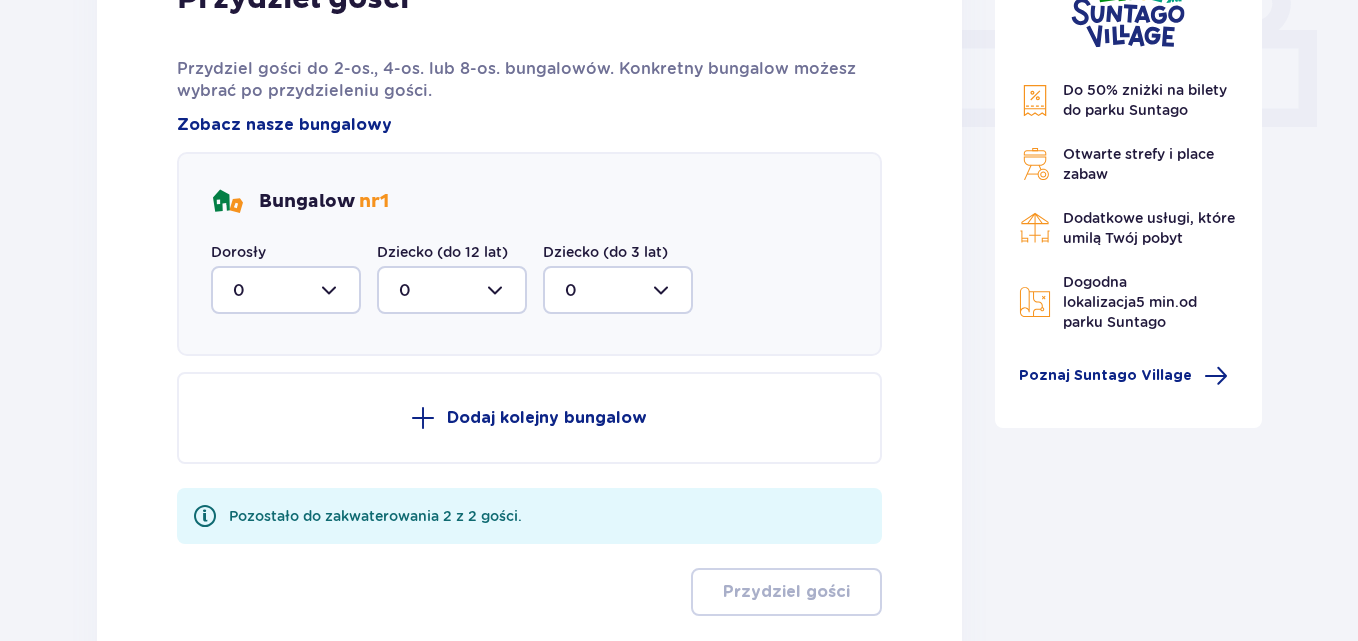 click at bounding box center [286, 290] 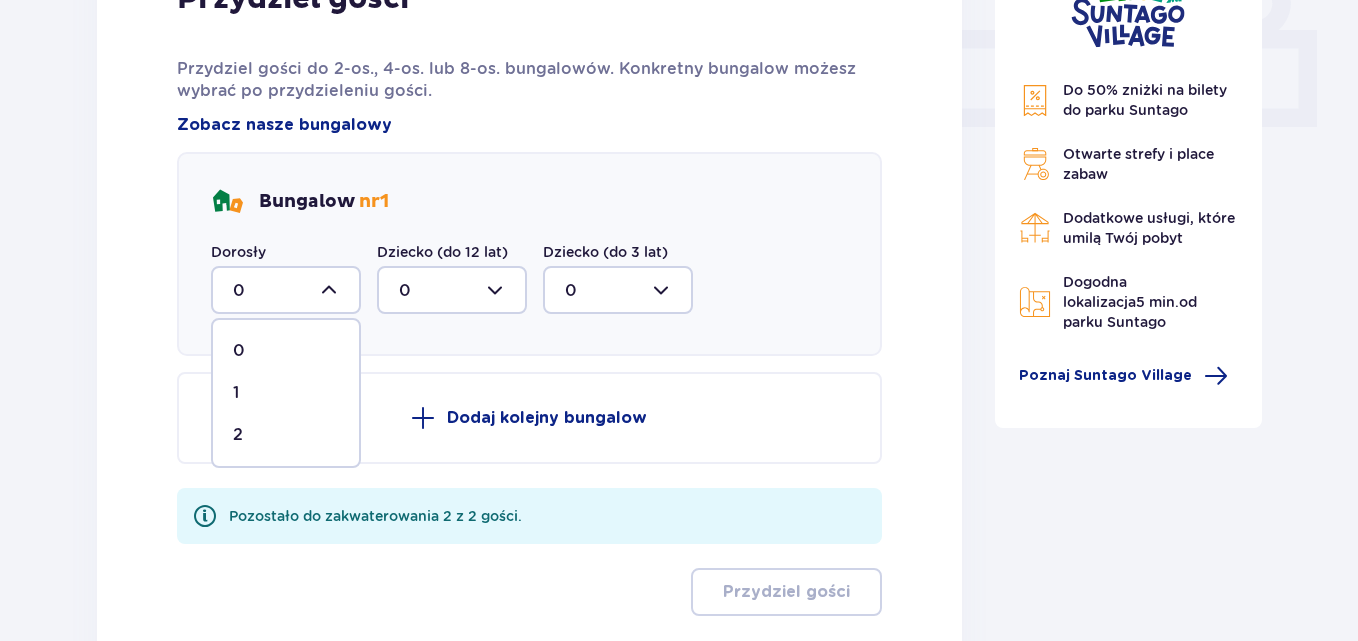 click on "2" at bounding box center [238, 435] 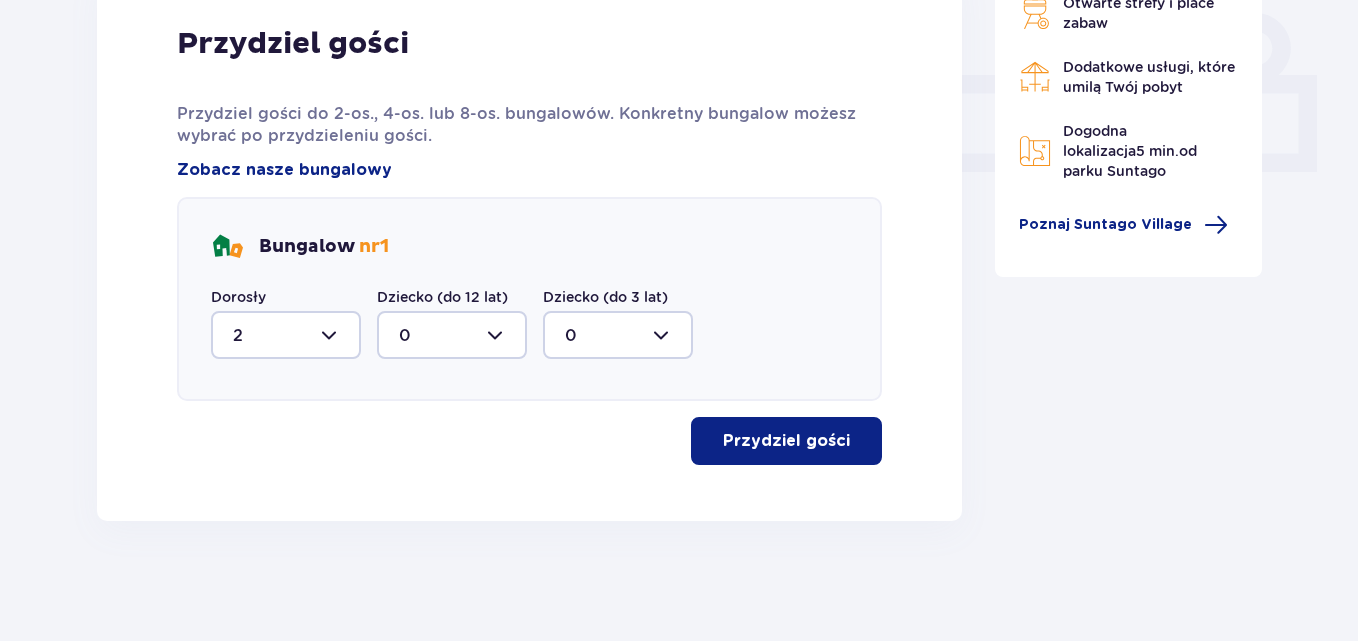 scroll, scrollTop: 861, scrollLeft: 0, axis: vertical 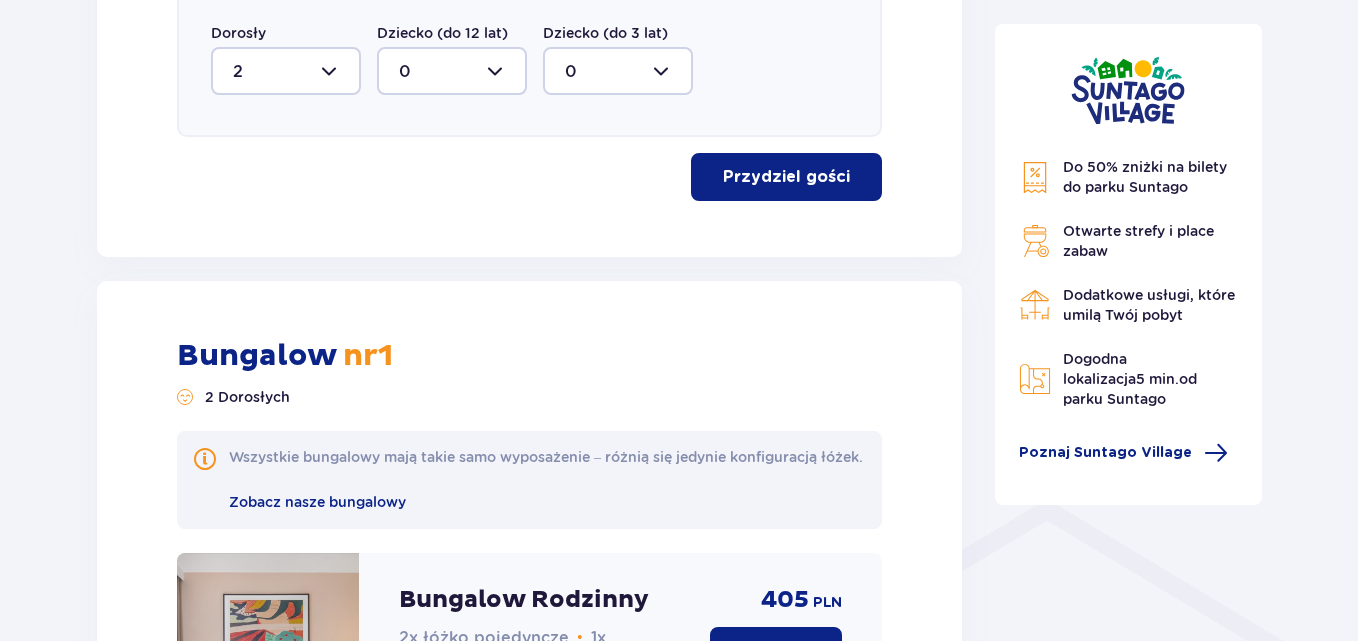 drag, startPoint x: 1352, startPoint y: 334, endPoint x: 1365, endPoint y: 402, distance: 69.2315 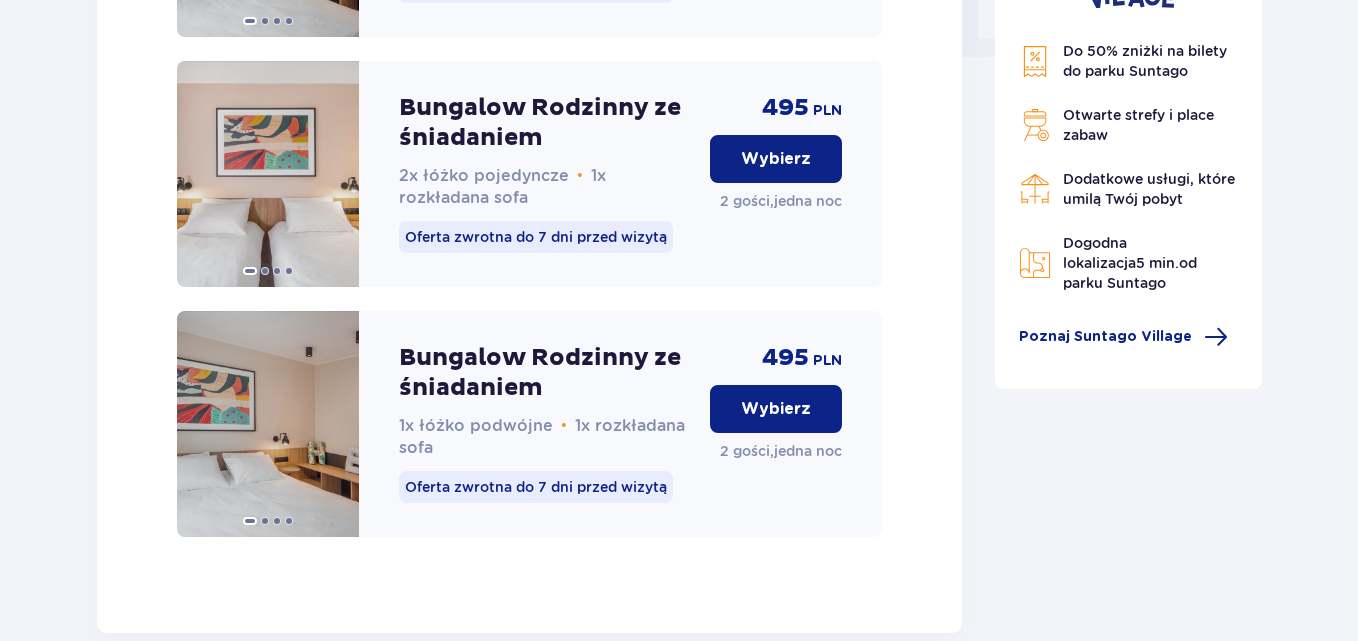 scroll, scrollTop: 2070, scrollLeft: 0, axis: vertical 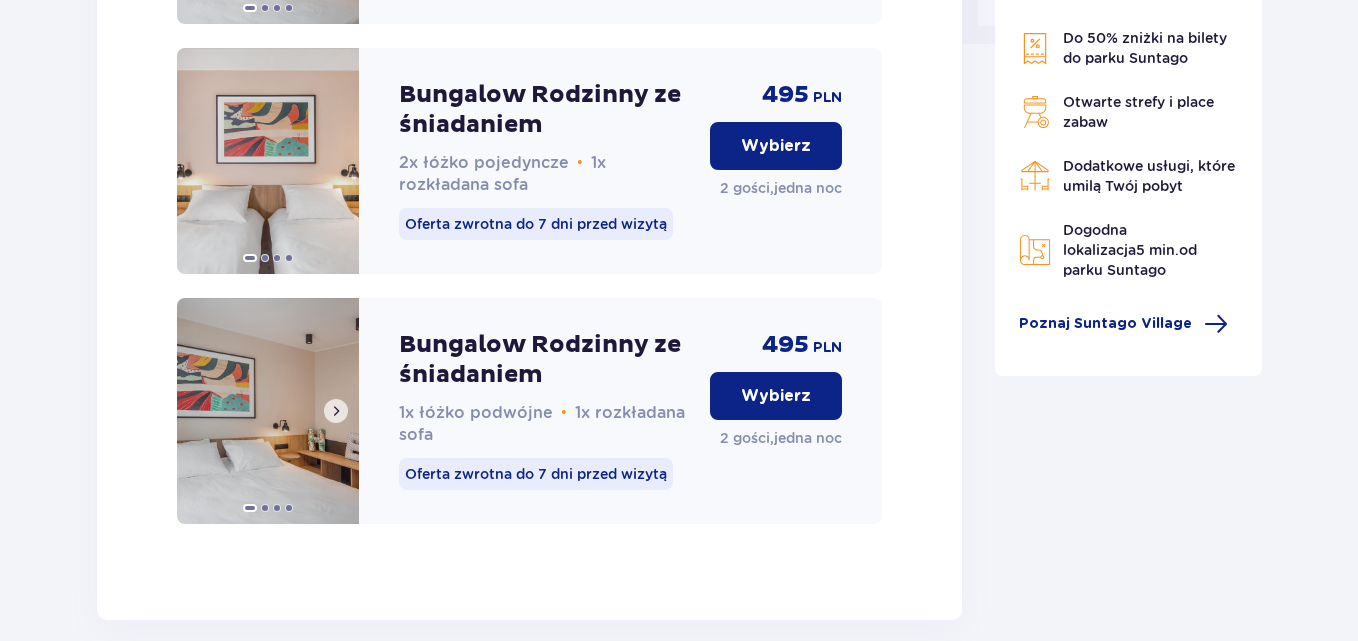 click at bounding box center (336, 411) 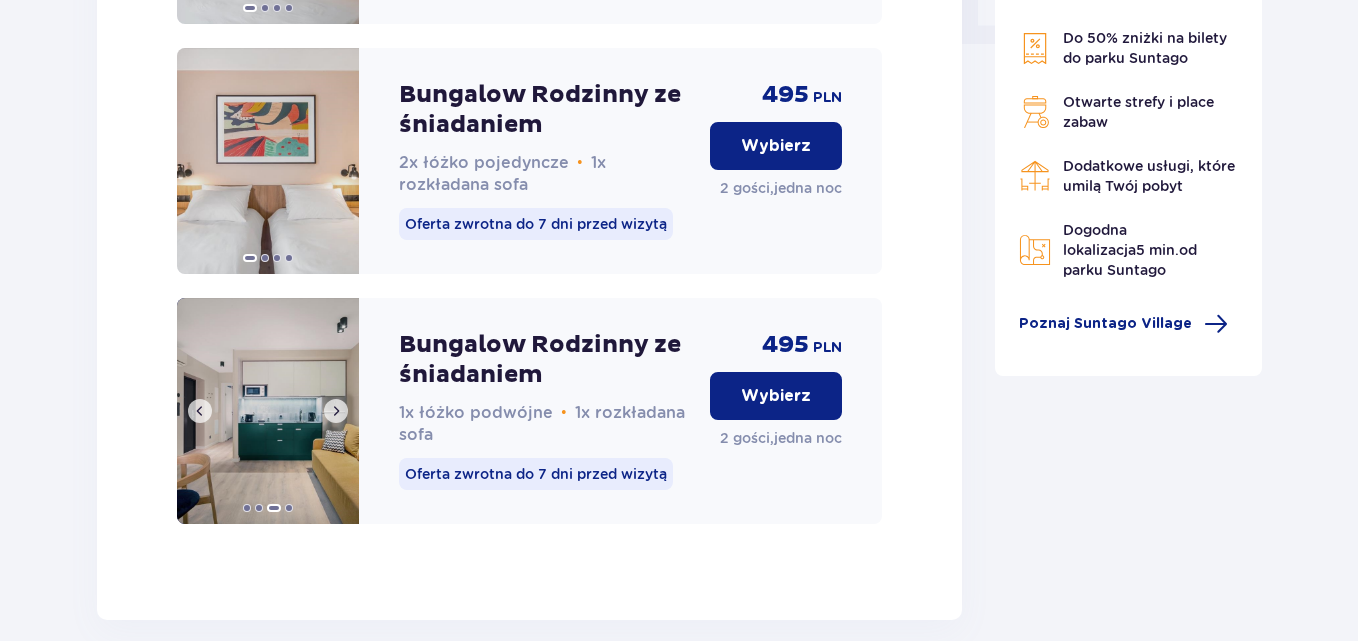 click at bounding box center (336, 411) 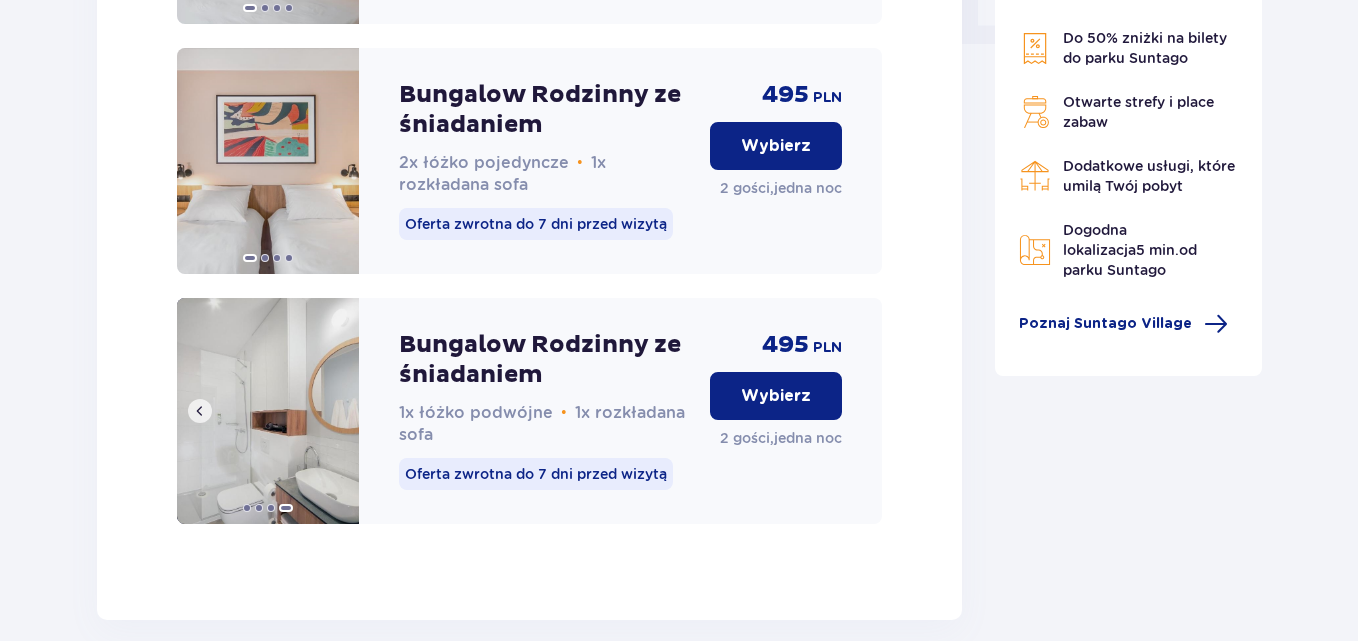 click at bounding box center (268, 506) 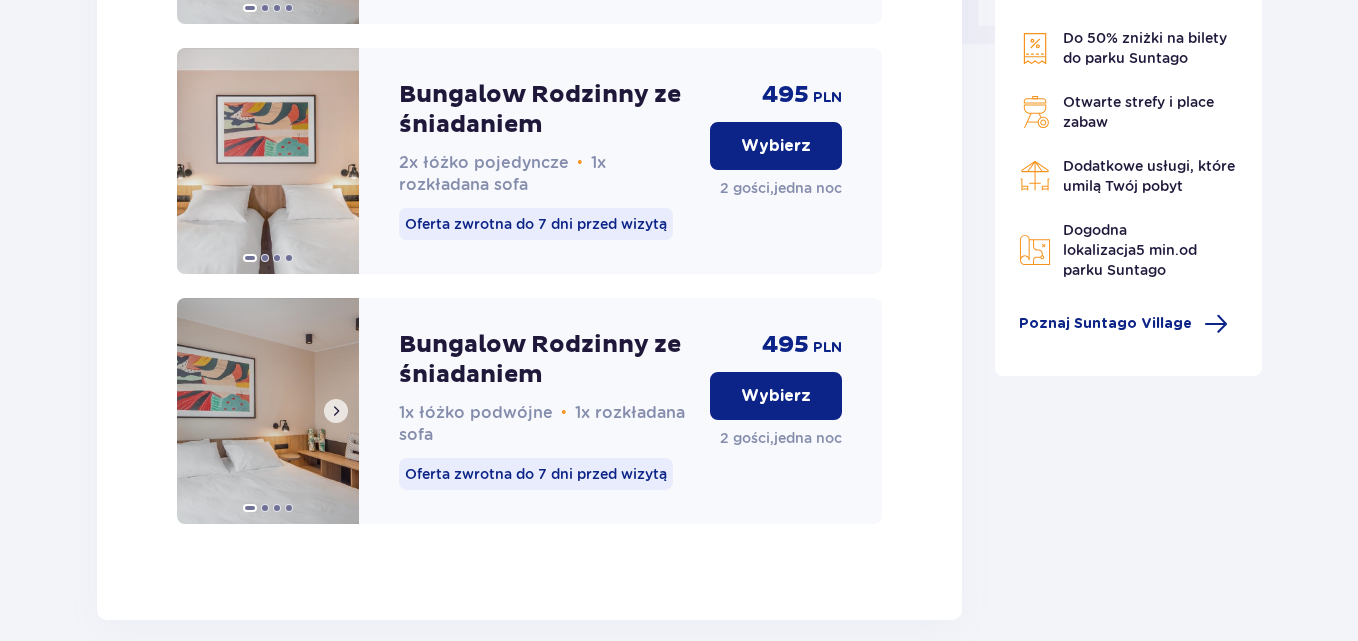 click at bounding box center [336, 411] 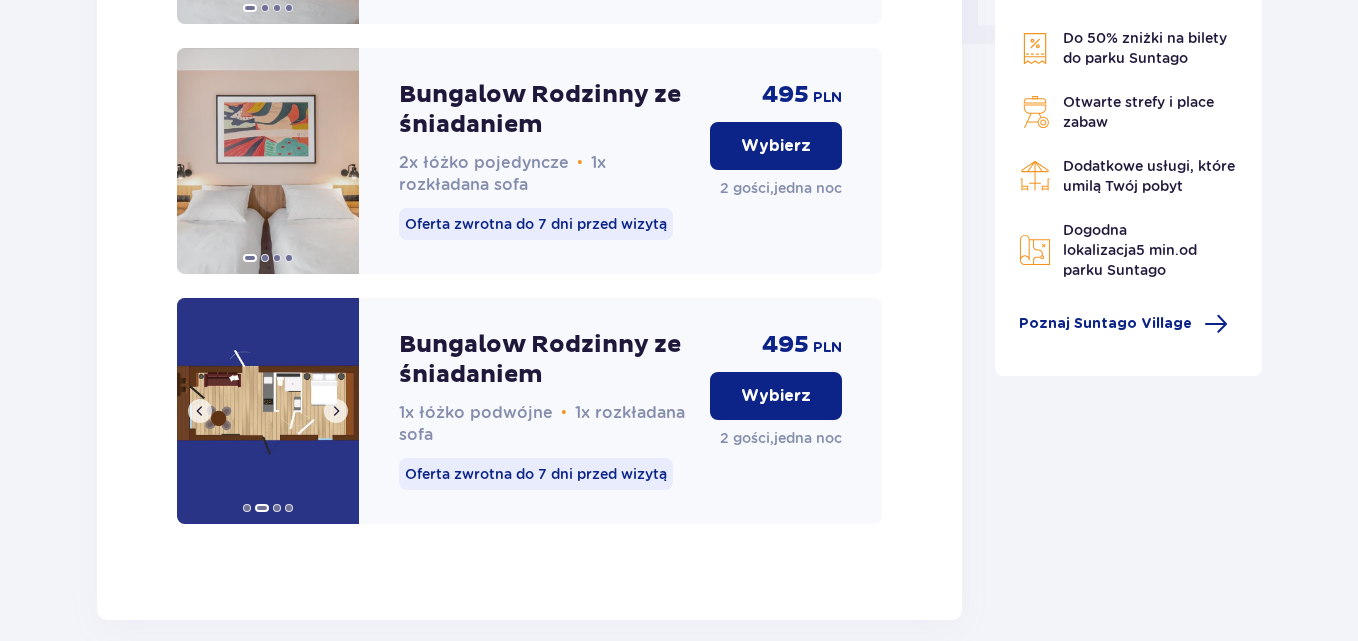 click at bounding box center (336, 411) 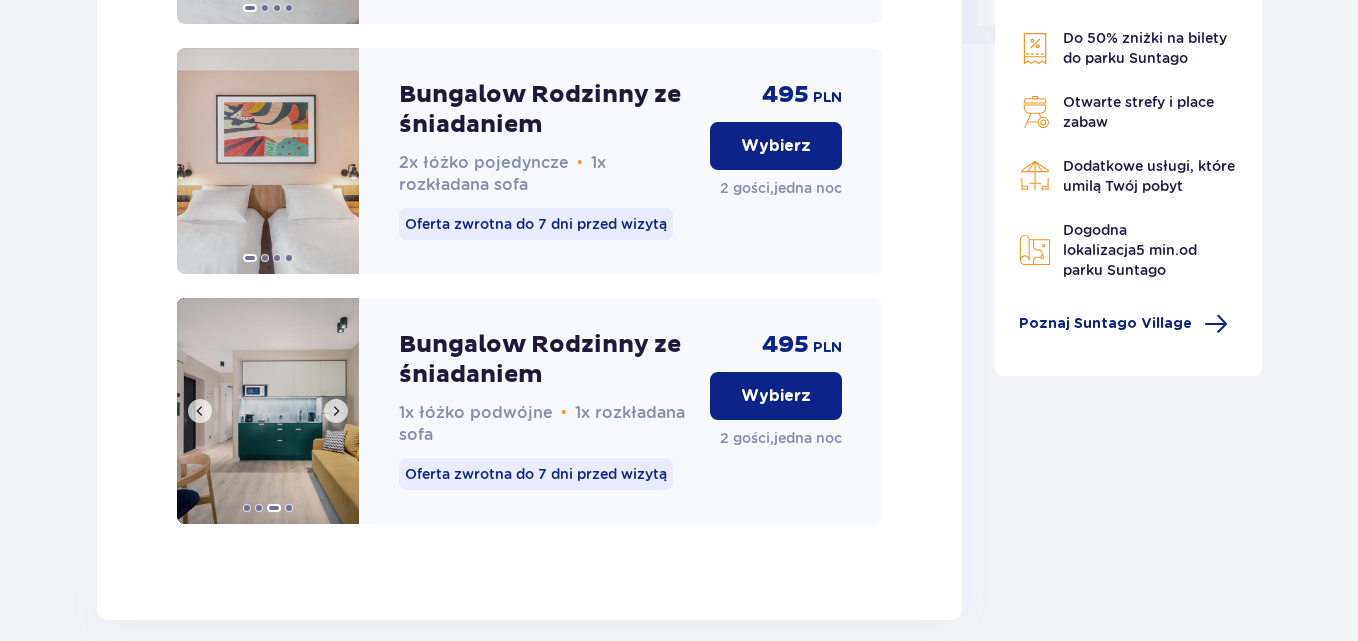 click at bounding box center (336, 411) 